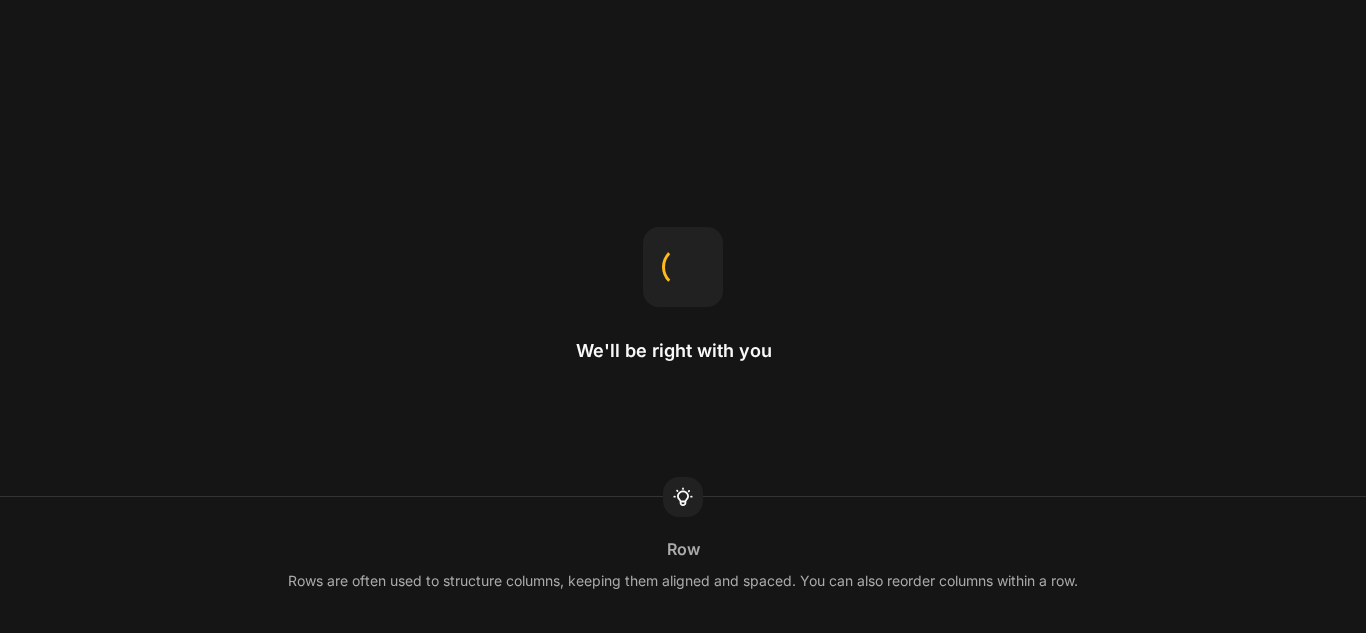 scroll, scrollTop: 0, scrollLeft: 0, axis: both 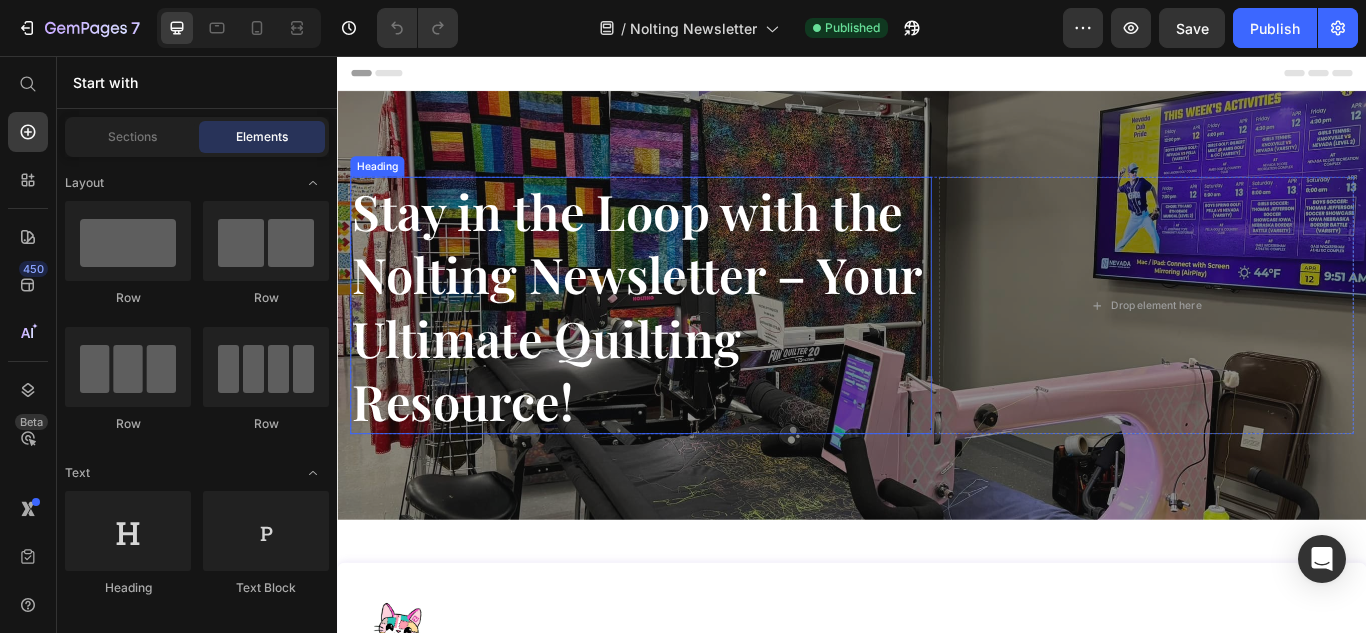 click on "Stay in the Loop with the Nolting Newsletter – Your Ultimate Quilting Resource!" at bounding box center [686, 347] 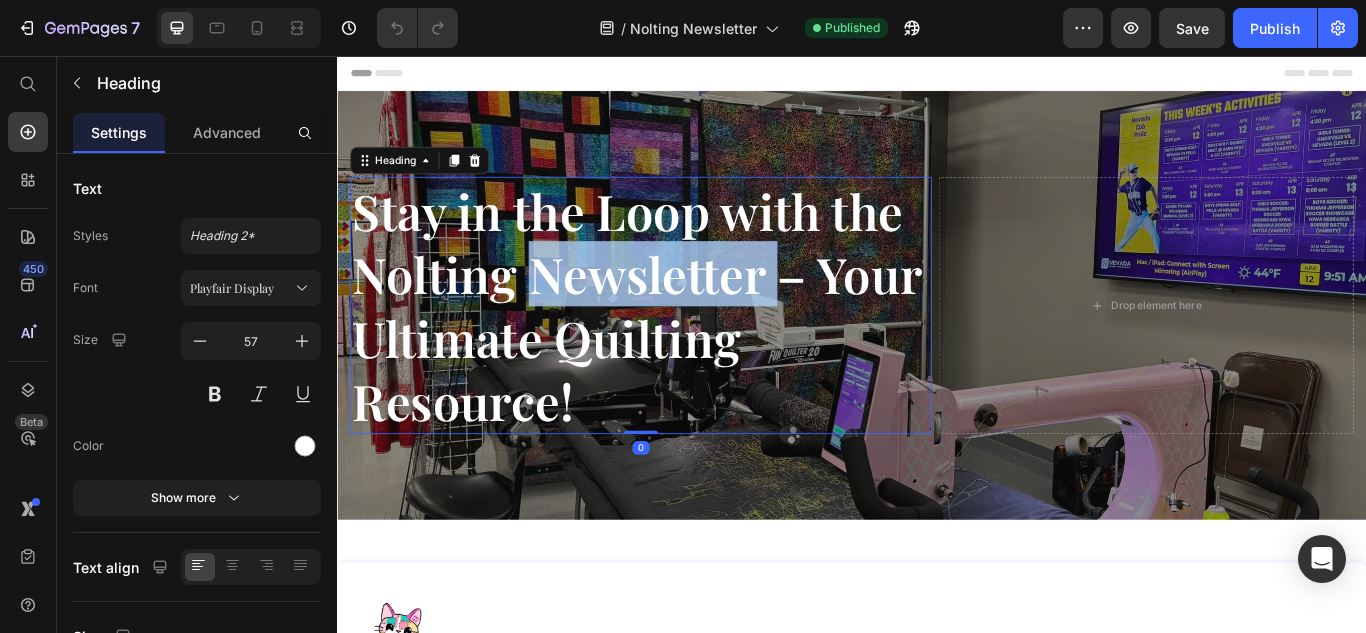 click on "Stay in the Loop with the Nolting Newsletter – Your Ultimate Quilting Resource!" at bounding box center (686, 347) 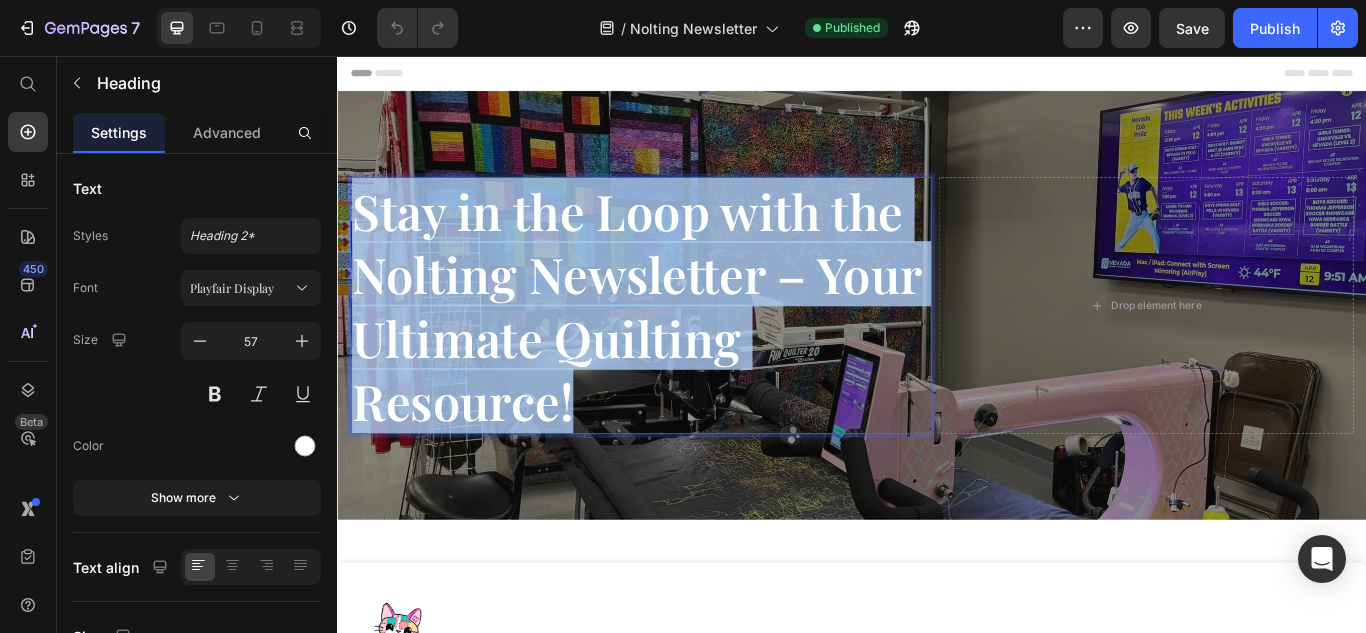 click on "Stay in the Loop with the Nolting Newsletter – Your Ultimate Quilting Resource!" at bounding box center [686, 347] 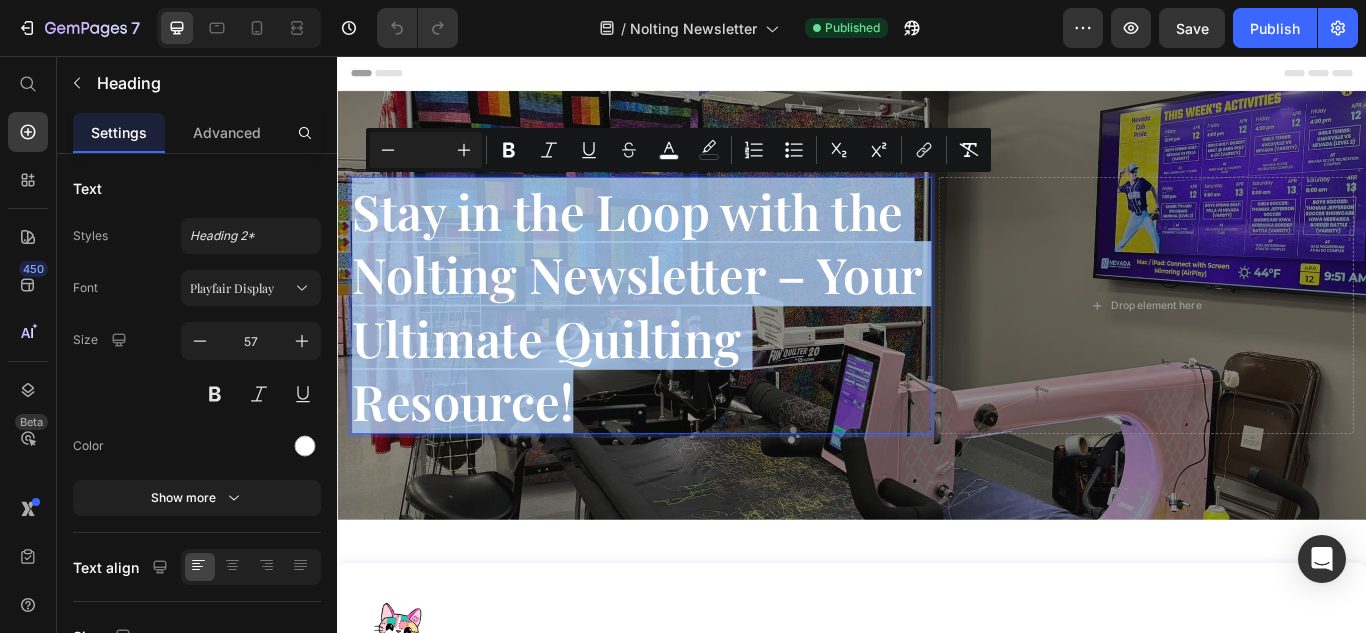 type on "13" 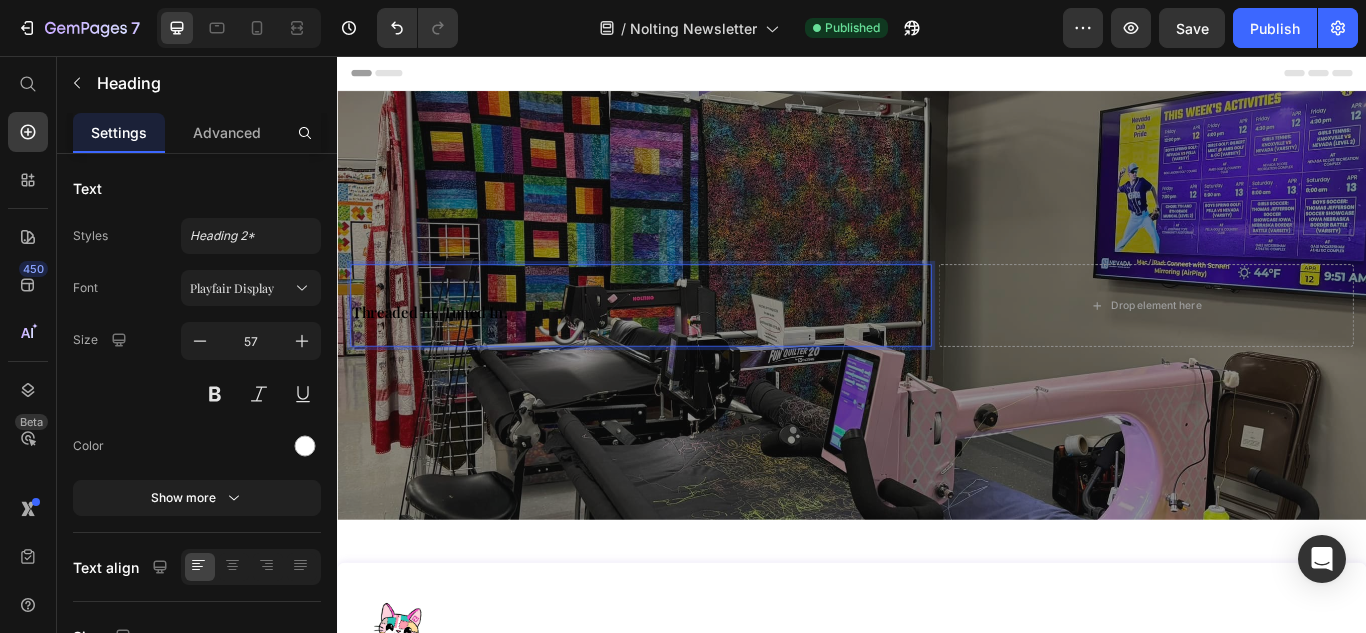 click on "Threaded In. Tuned In." at bounding box center (445, 354) 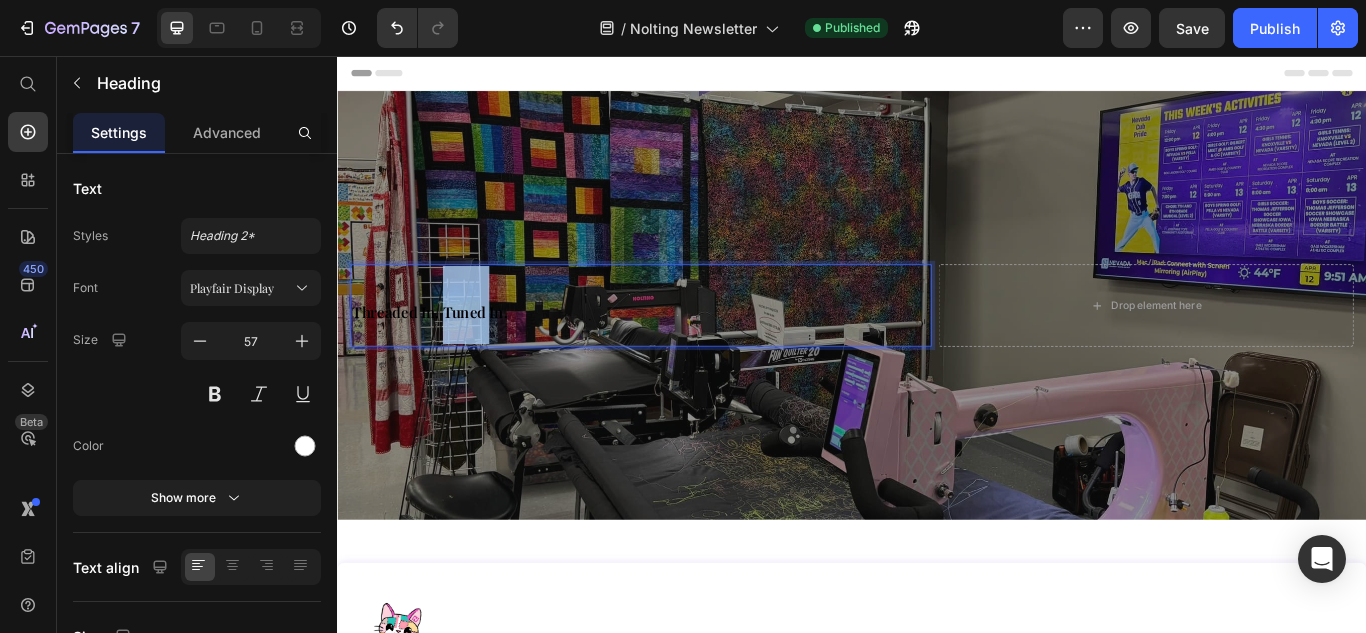 click on "Threaded In. Tuned In." at bounding box center [445, 354] 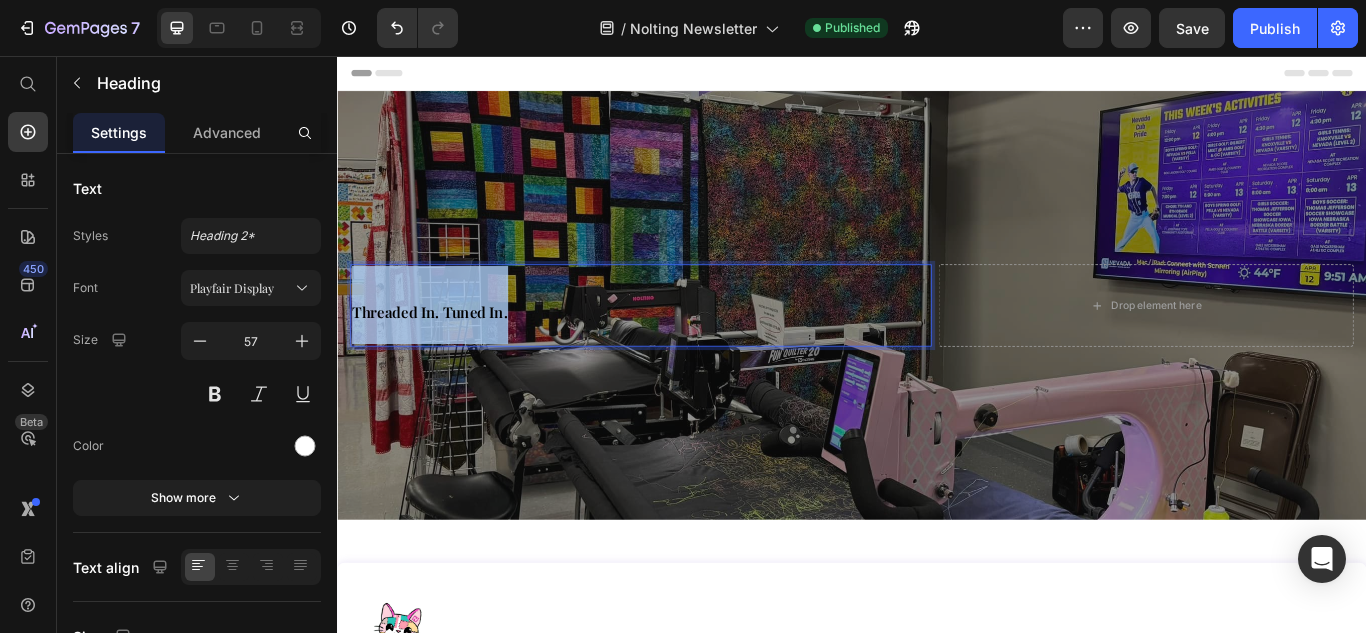 click on "Threaded In. Tuned In." at bounding box center (445, 354) 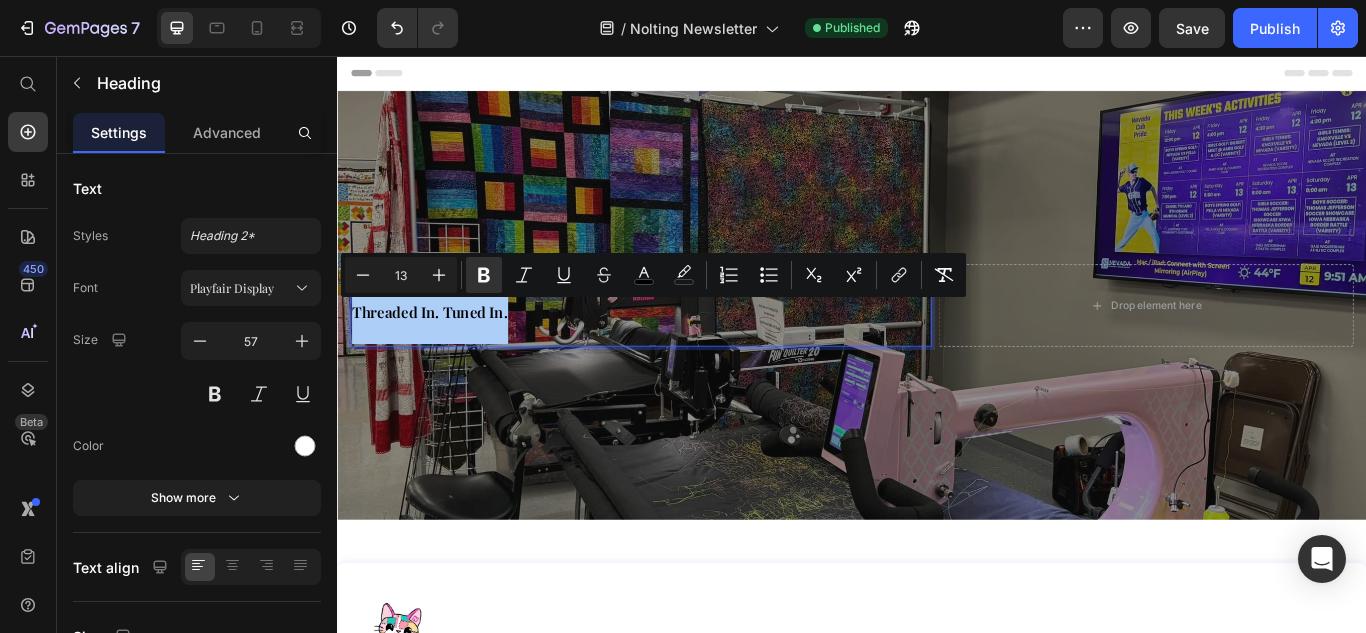 click on "13" at bounding box center [401, 275] 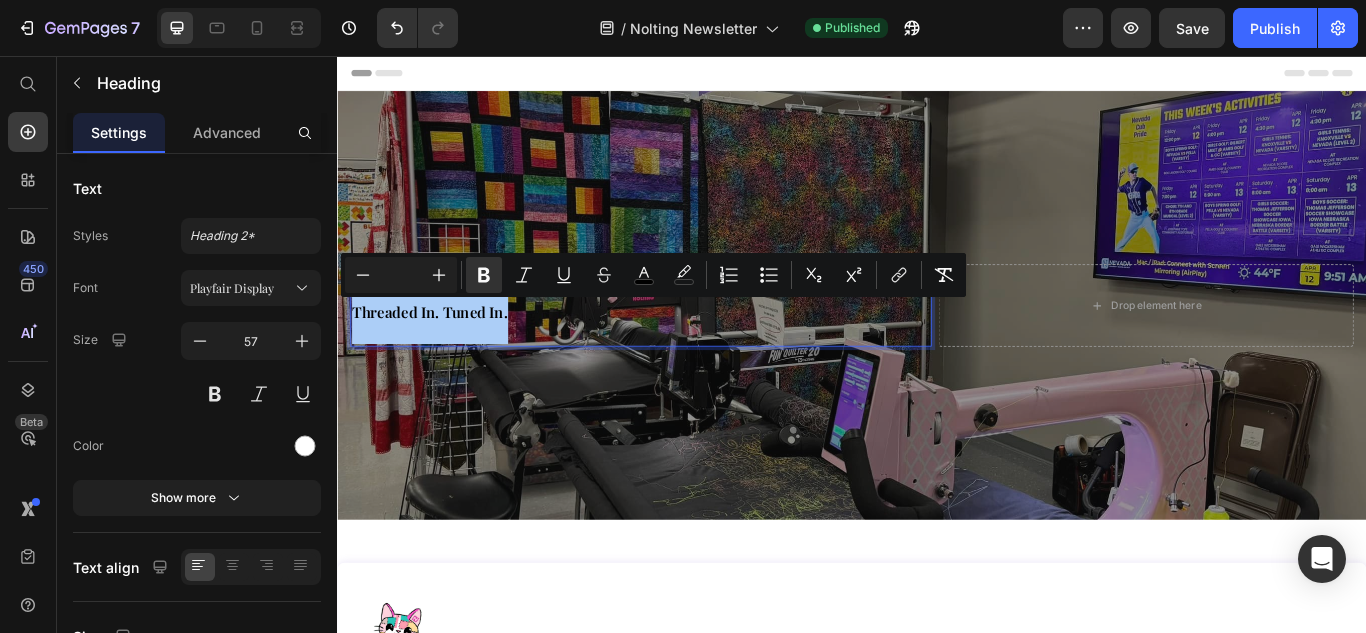 drag, startPoint x: 403, startPoint y: 275, endPoint x: 381, endPoint y: 296, distance: 30.413813 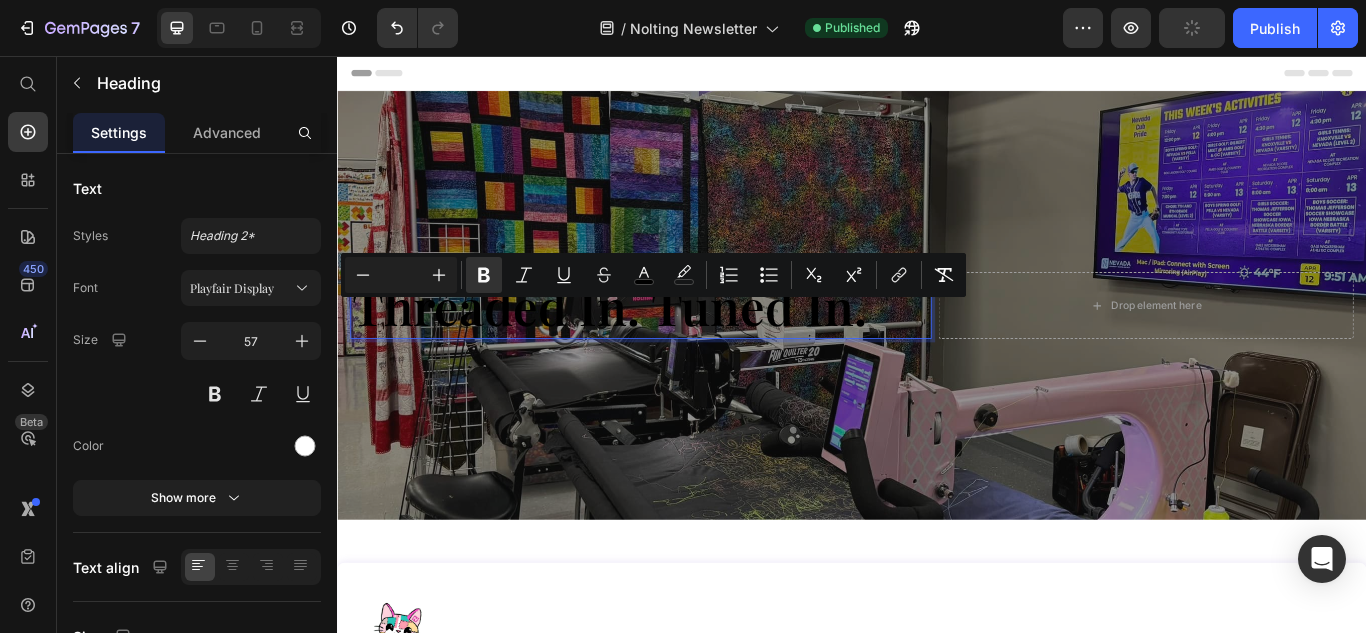 drag, startPoint x: 718, startPoint y: 352, endPoint x: 1141, endPoint y: 386, distance: 424.36423 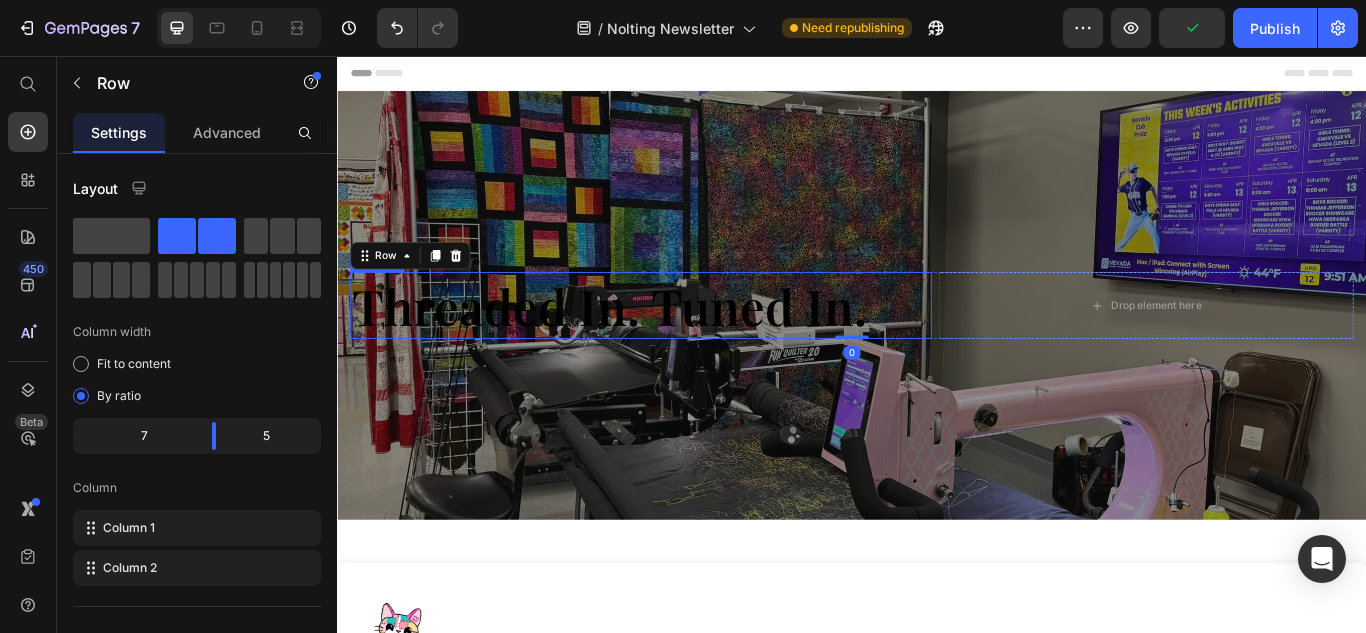 click on "Threaded In. Tuned In." at bounding box center [654, 347] 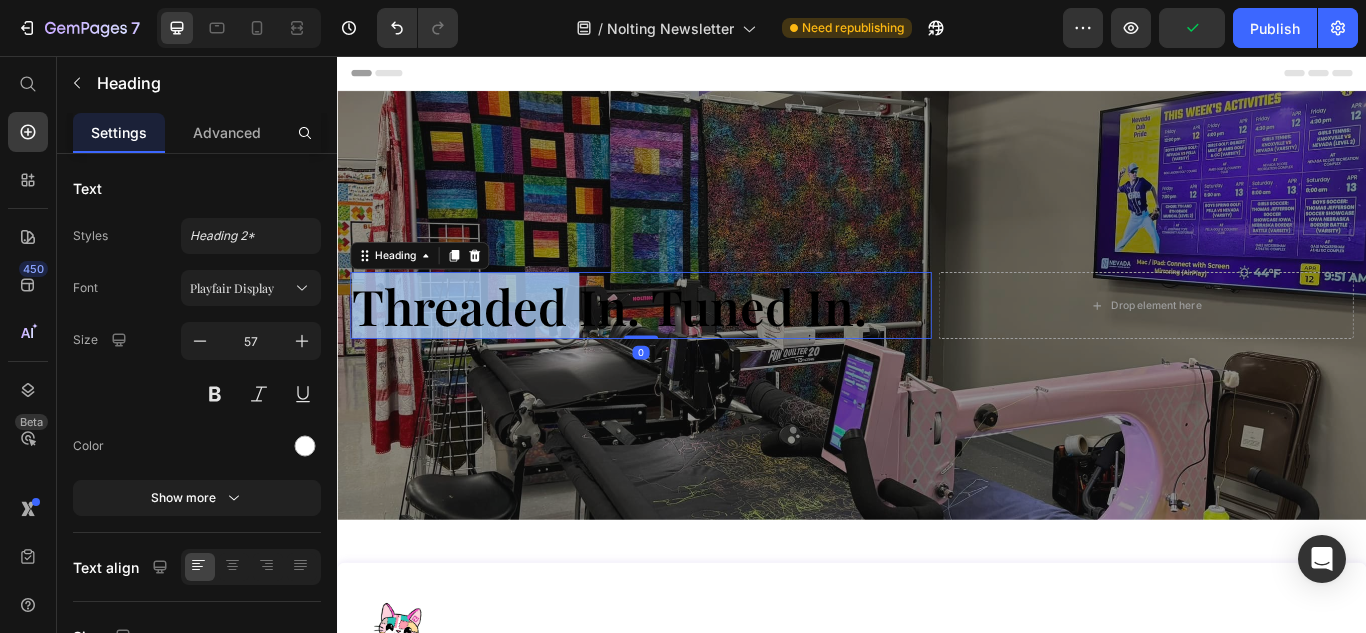 click on "Threaded In. Tuned In." at bounding box center [654, 347] 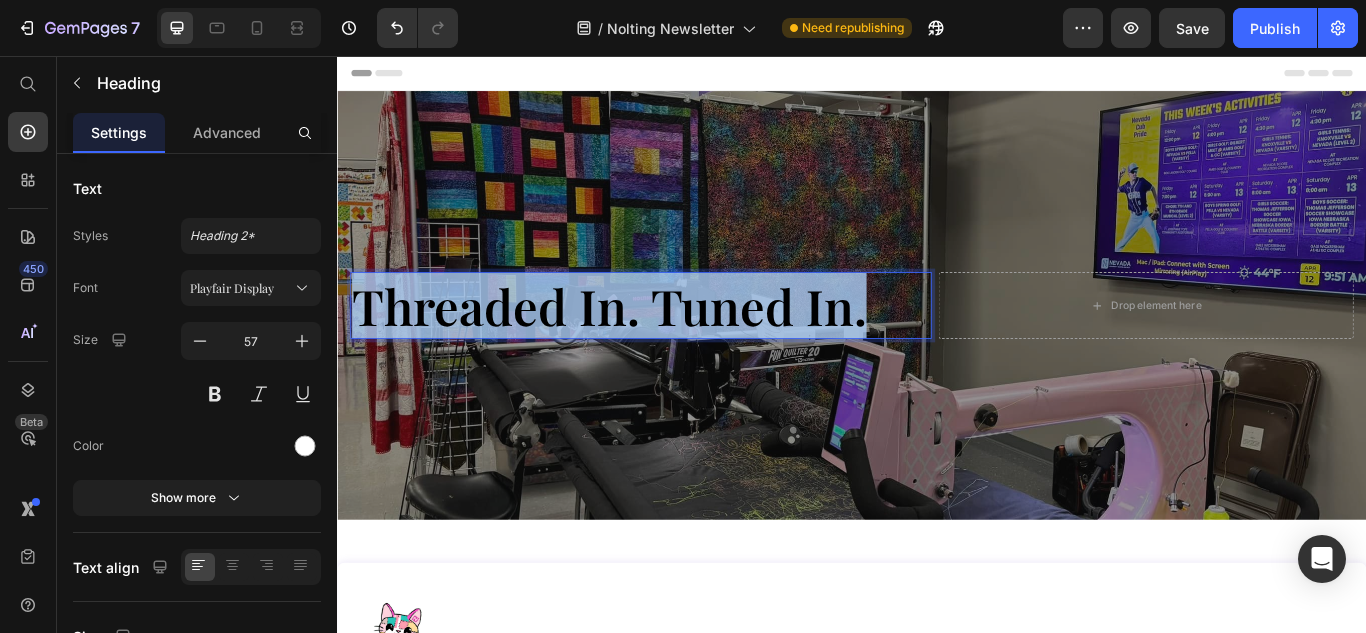 click on "Threaded In. Tuned In." at bounding box center (654, 347) 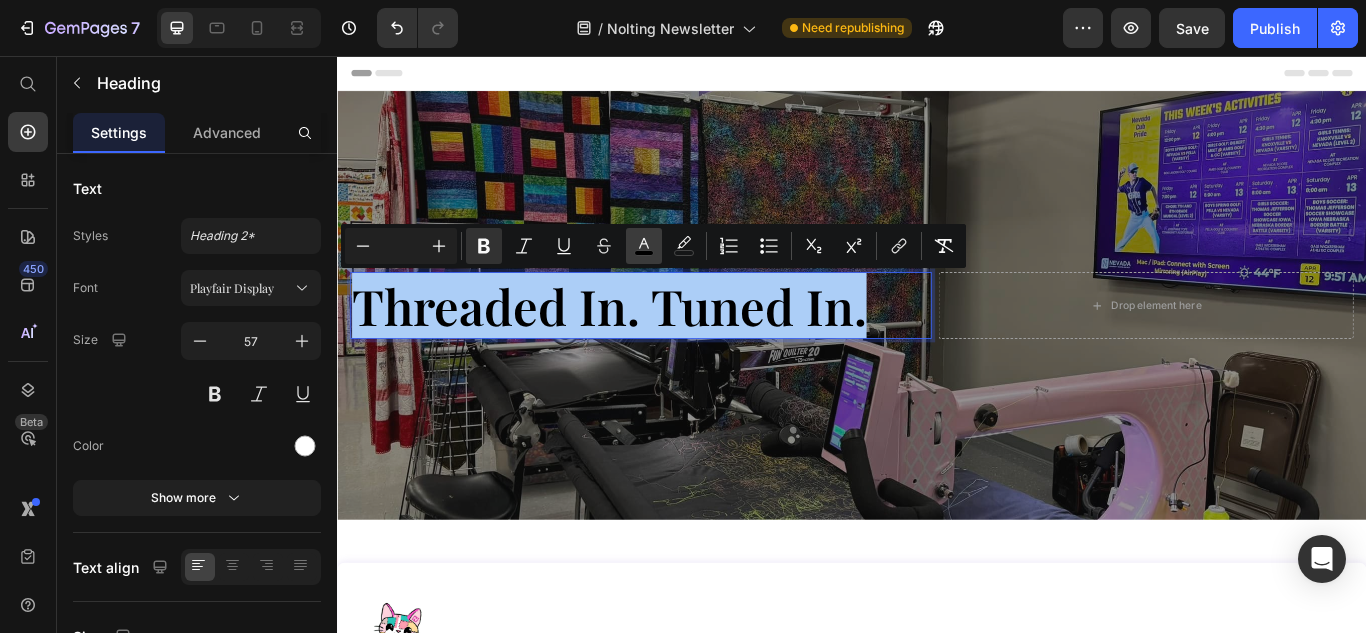 click 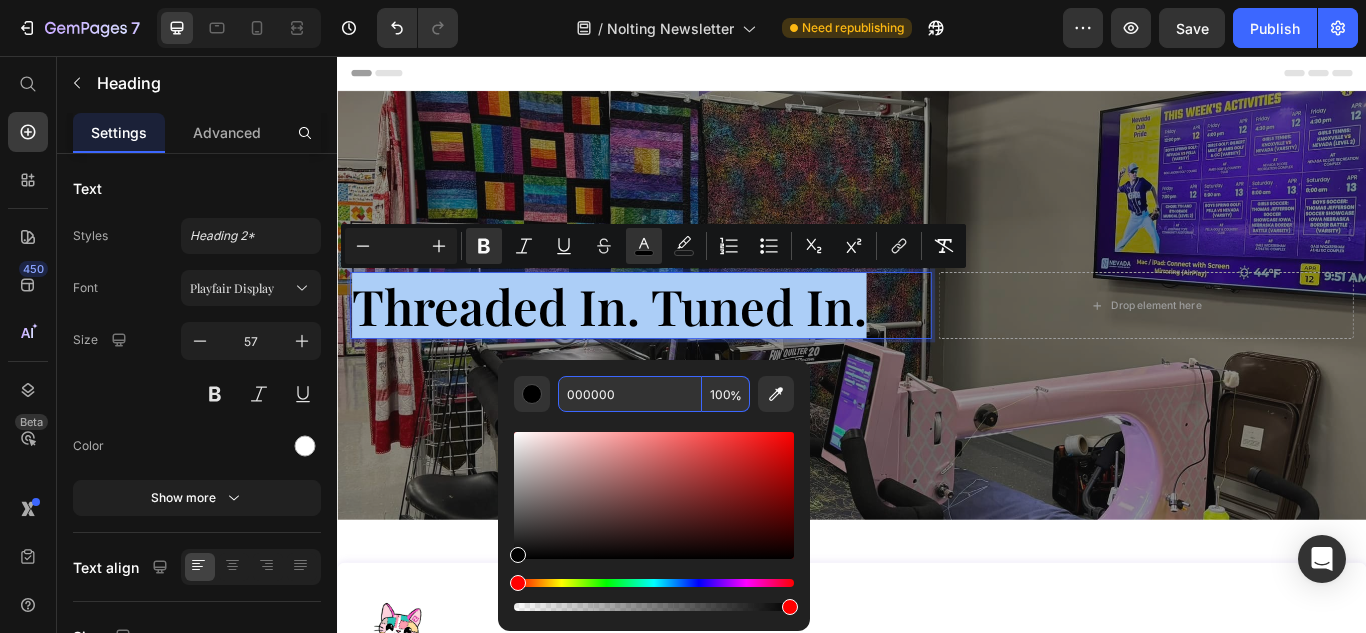 click on "000000" at bounding box center (630, 394) 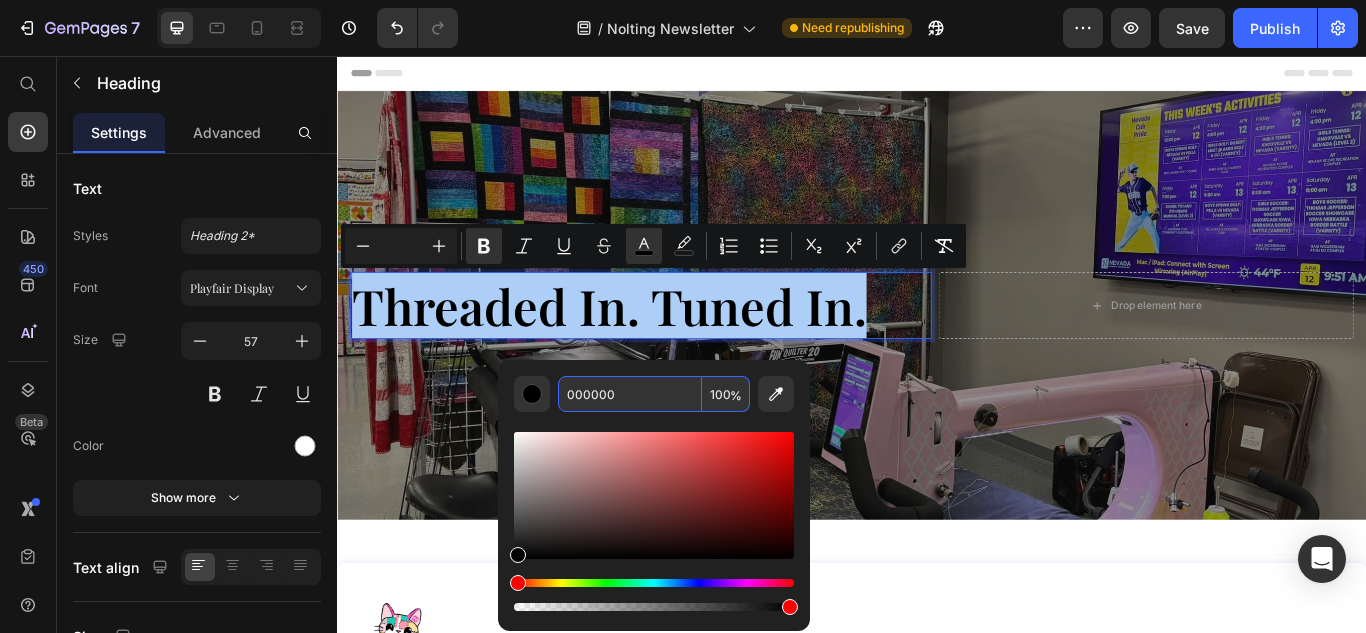 click on "000000" at bounding box center (630, 394) 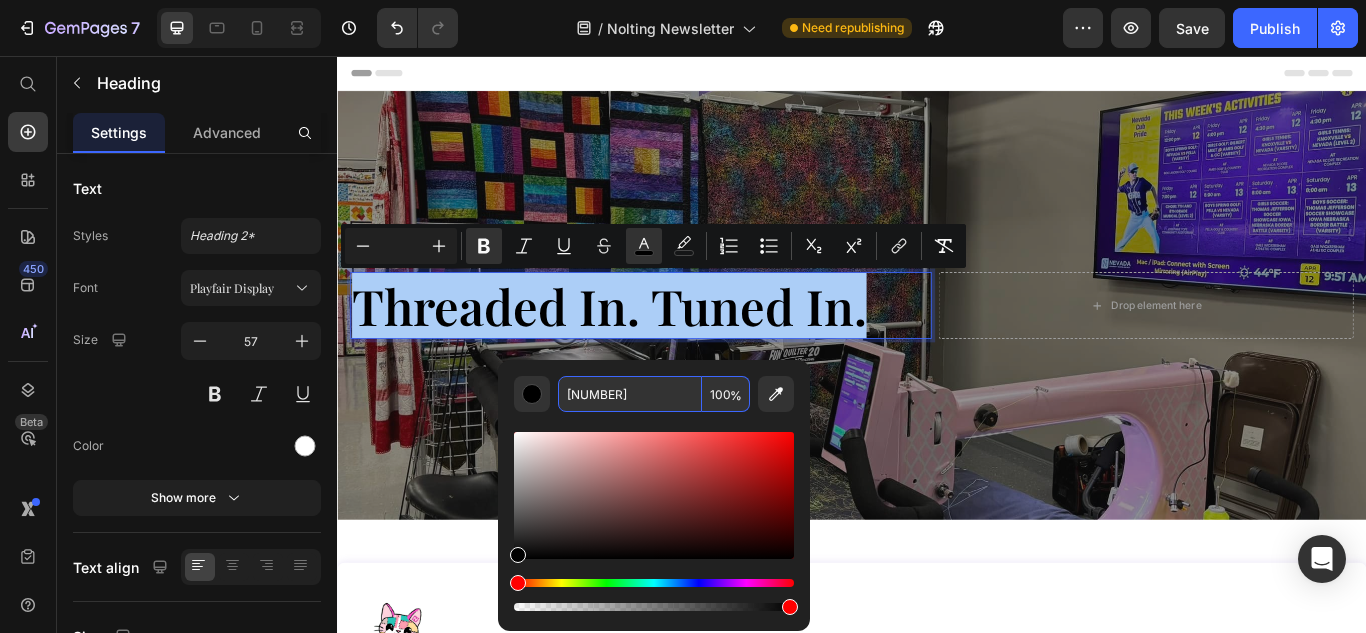 click on "000000fff" at bounding box center [630, 394] 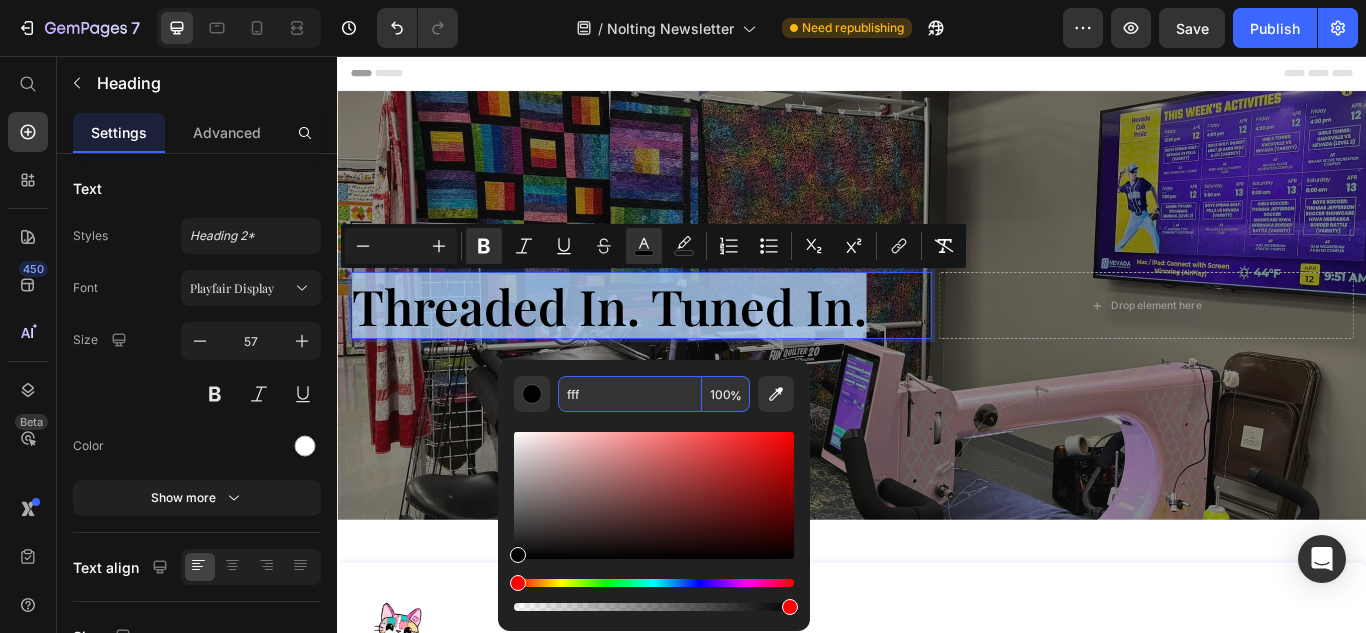 type on "FFFFFF" 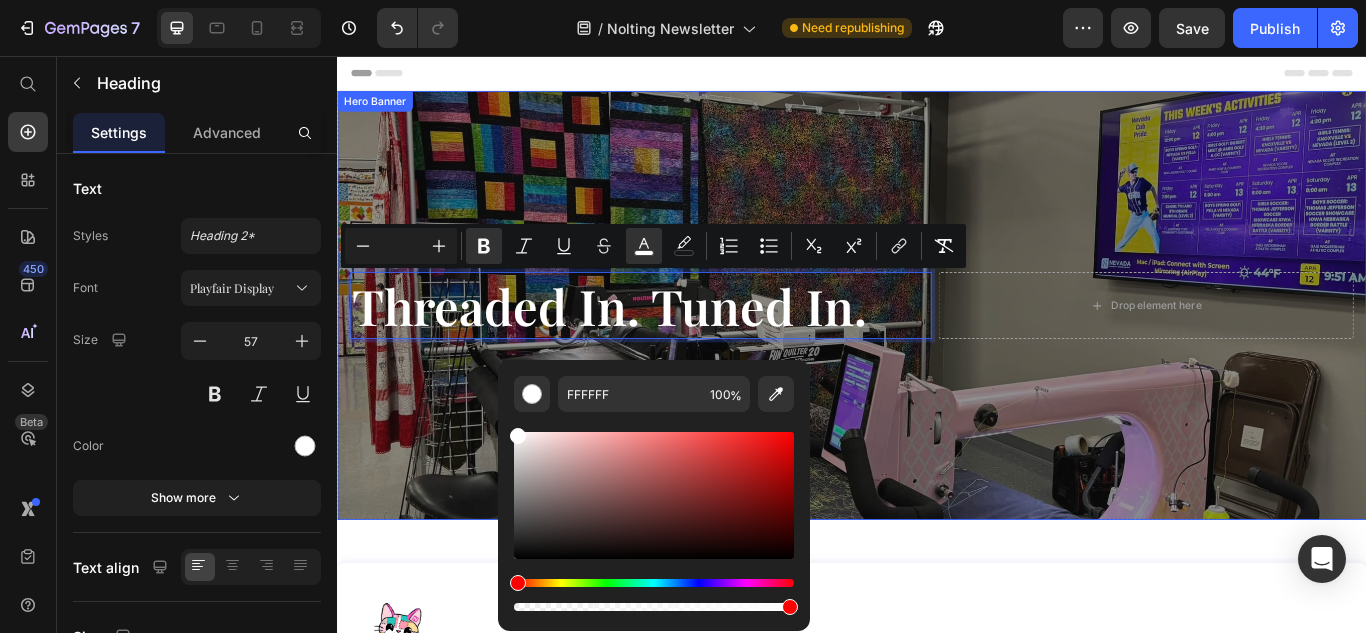 click at bounding box center (937, 347) 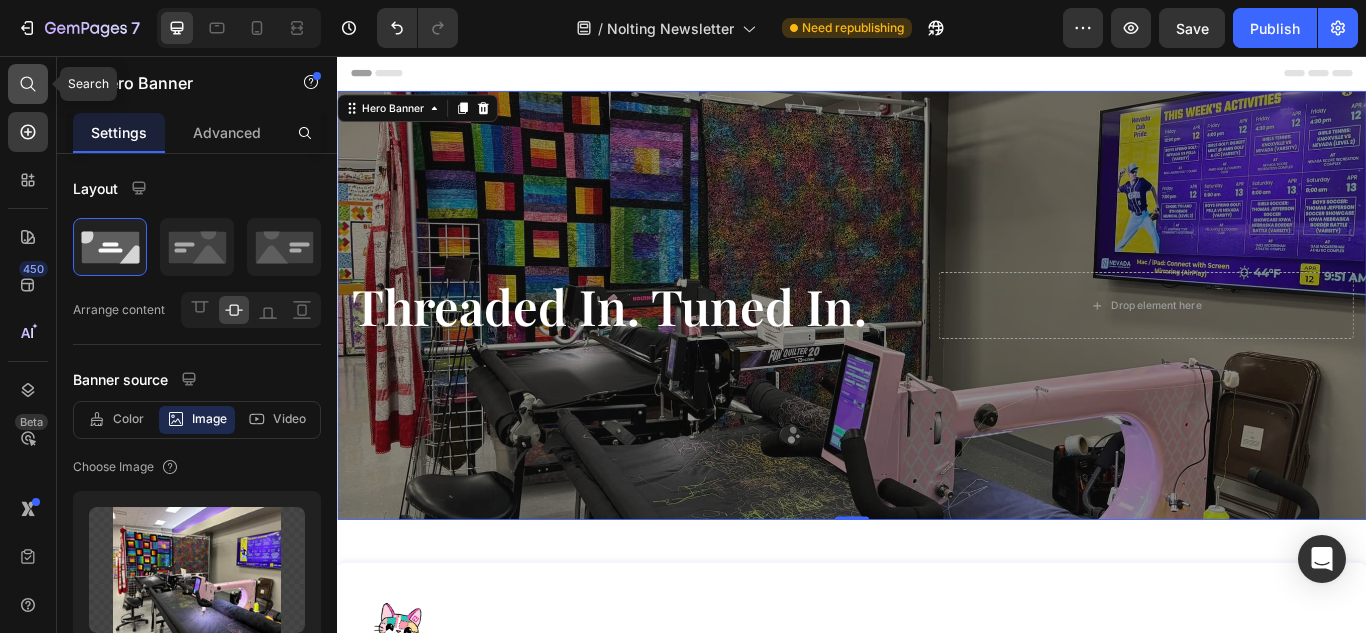 click 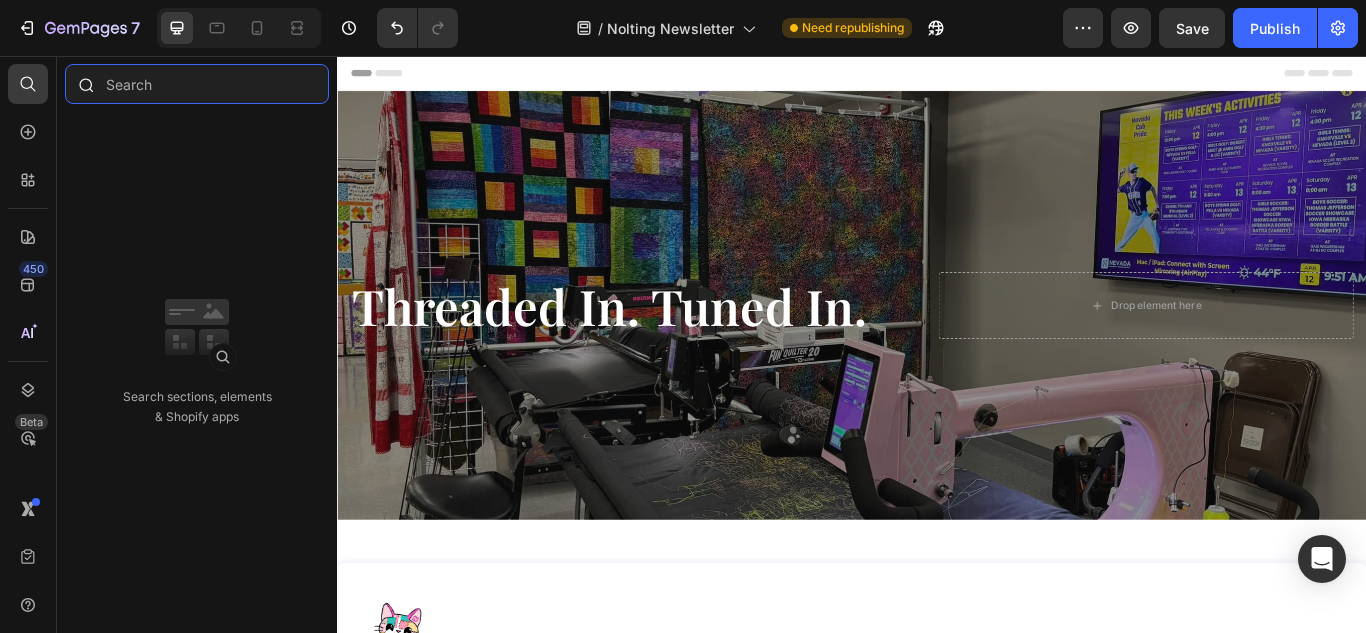 click at bounding box center [197, 84] 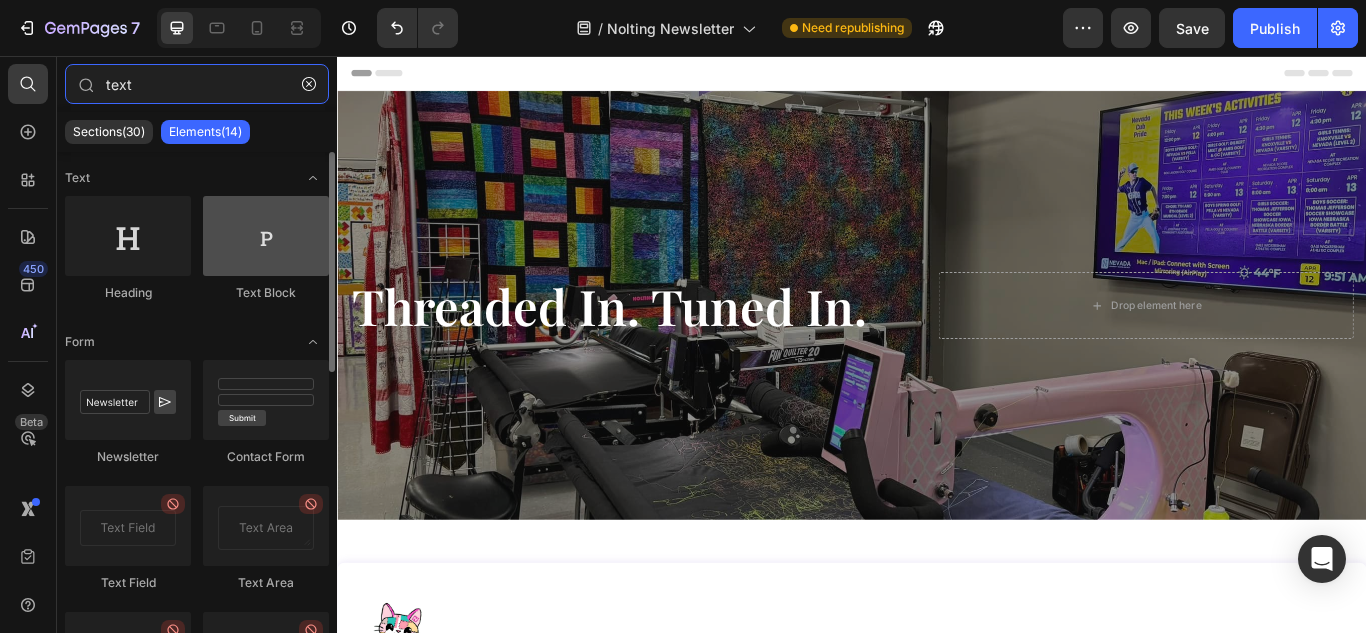 type on "text" 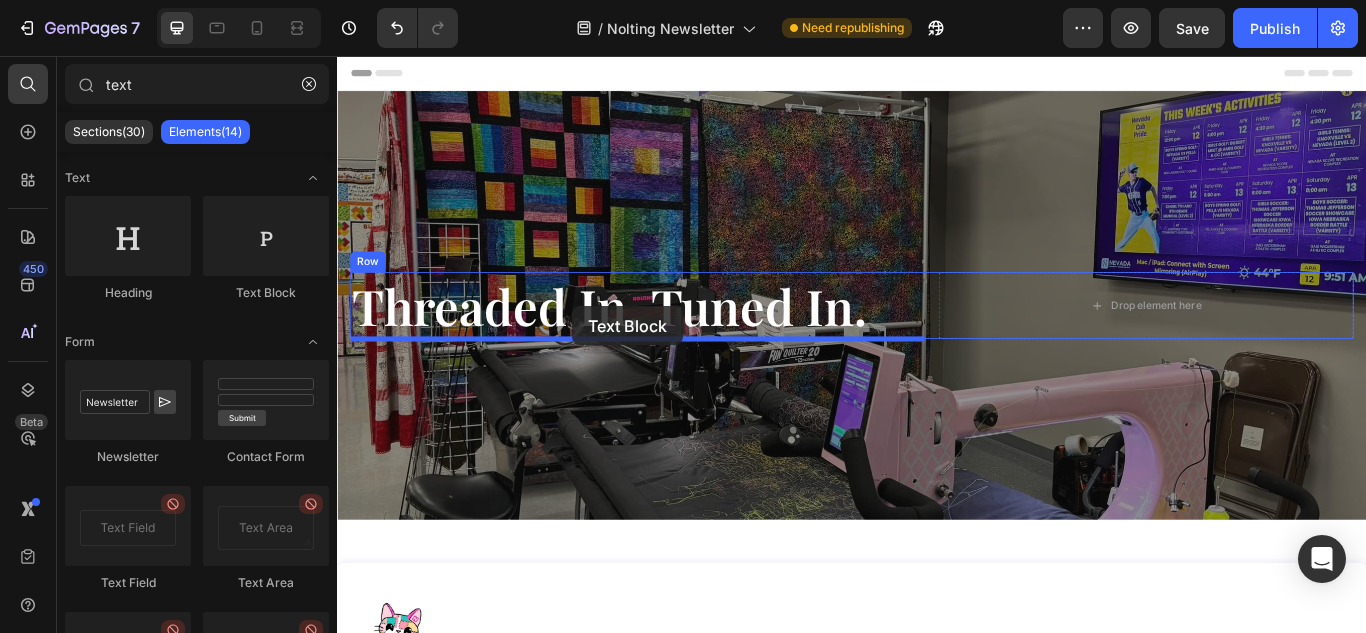 drag, startPoint x: 598, startPoint y: 307, endPoint x: 611, endPoint y: 348, distance: 43.011627 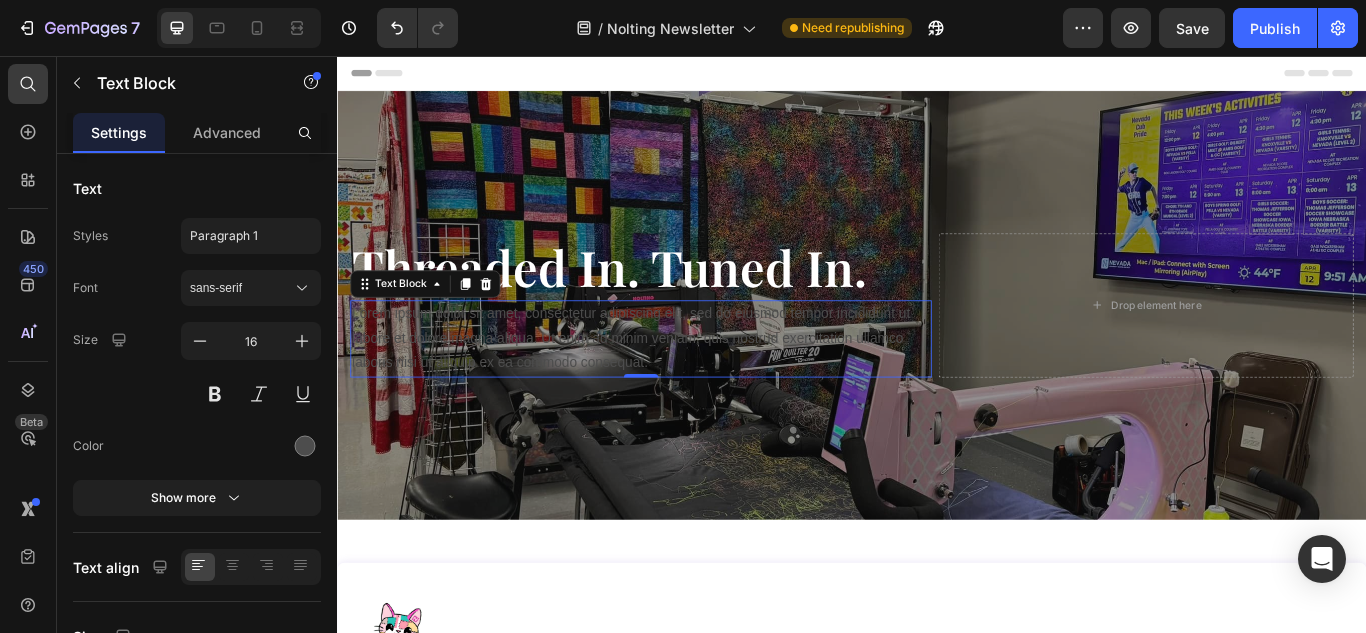 click on "Lorem ipsum dolor sit amet, consectetur adipiscing elit, sed do eiusmod tempor incididunt ut labore et dolore magna aliqua. Ut enim ad minim veniam, quis nostrud exercitation ullamco laboris nisi ut aliquip ex ea commodo consequat." at bounding box center [691, 386] 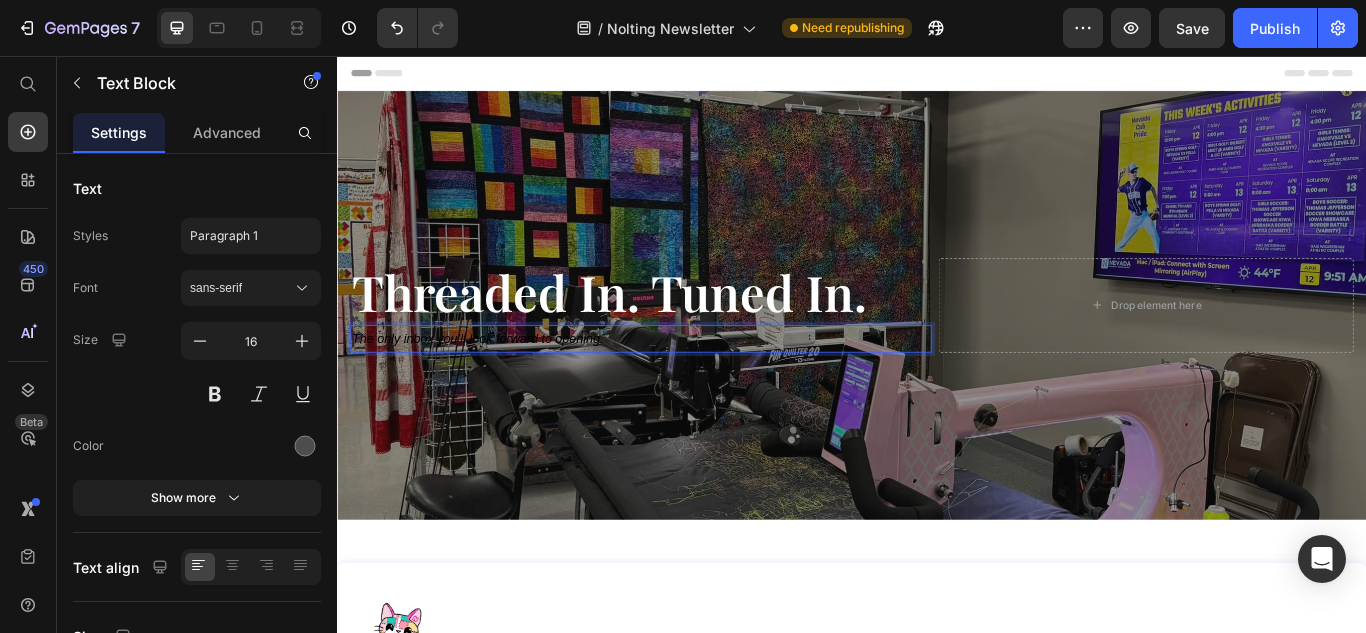 click on "The only inbox you’ll look forward to opening." at bounding box center (691, 386) 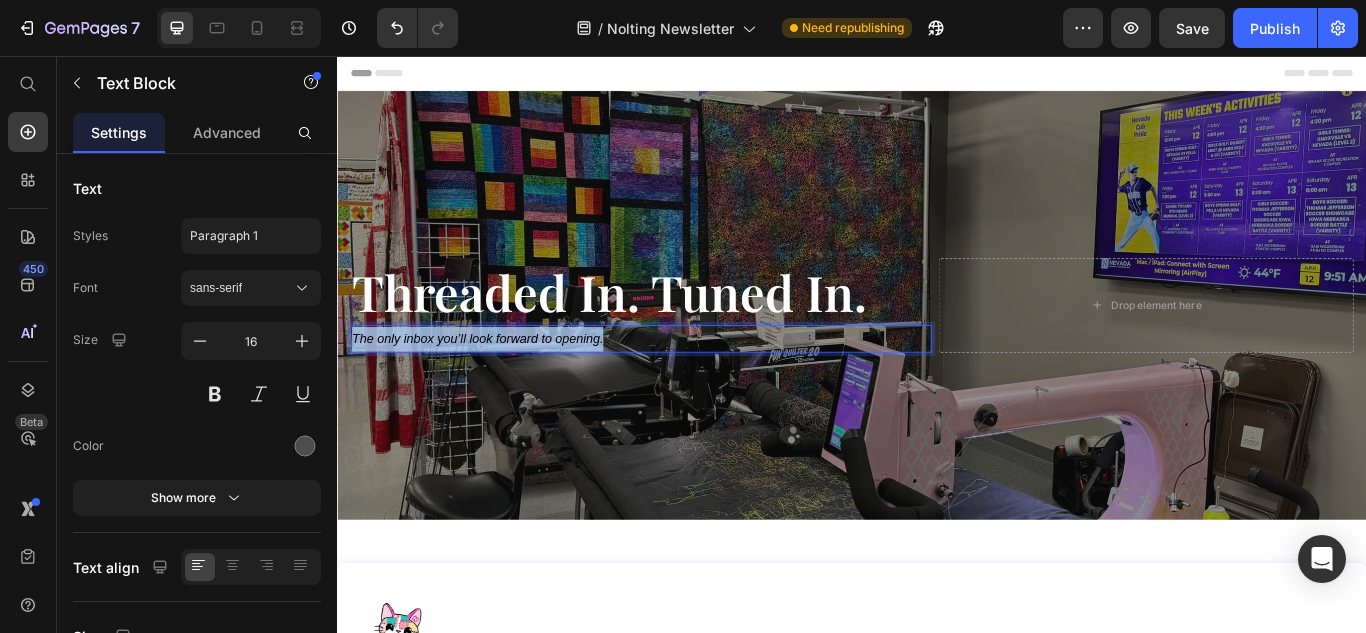 click on "The only inbox you’ll look forward to opening." at bounding box center [691, 386] 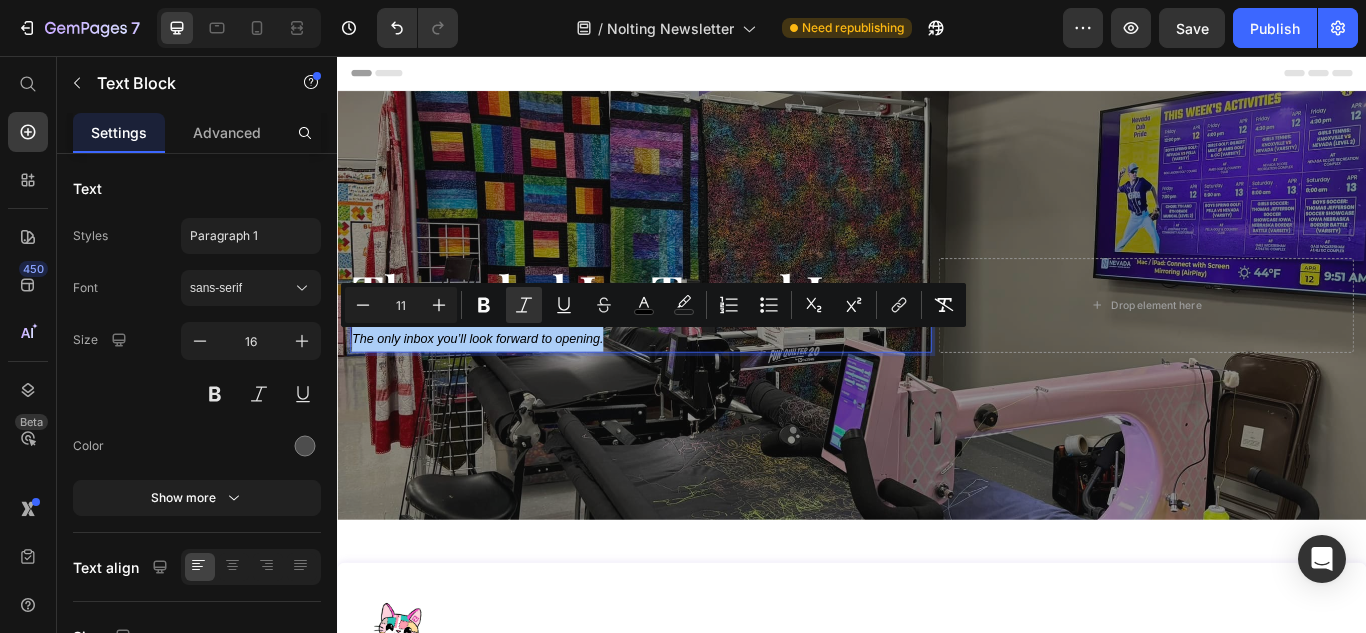 click on "11" at bounding box center (401, 305) 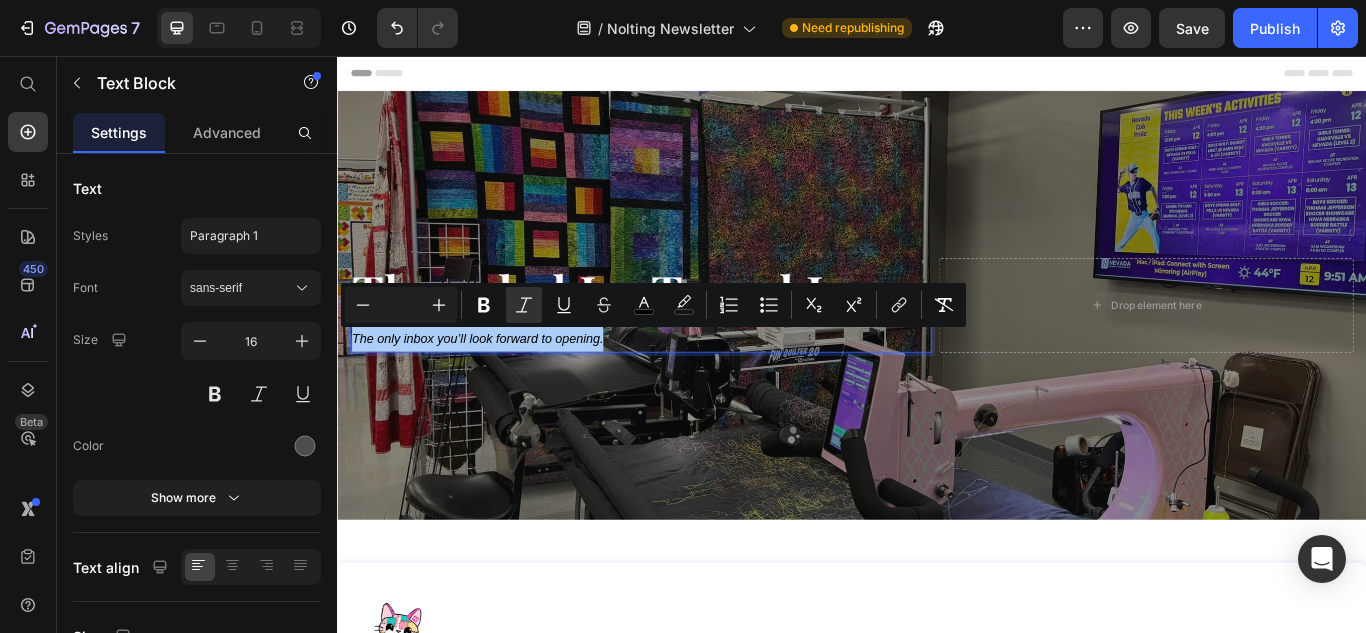 type 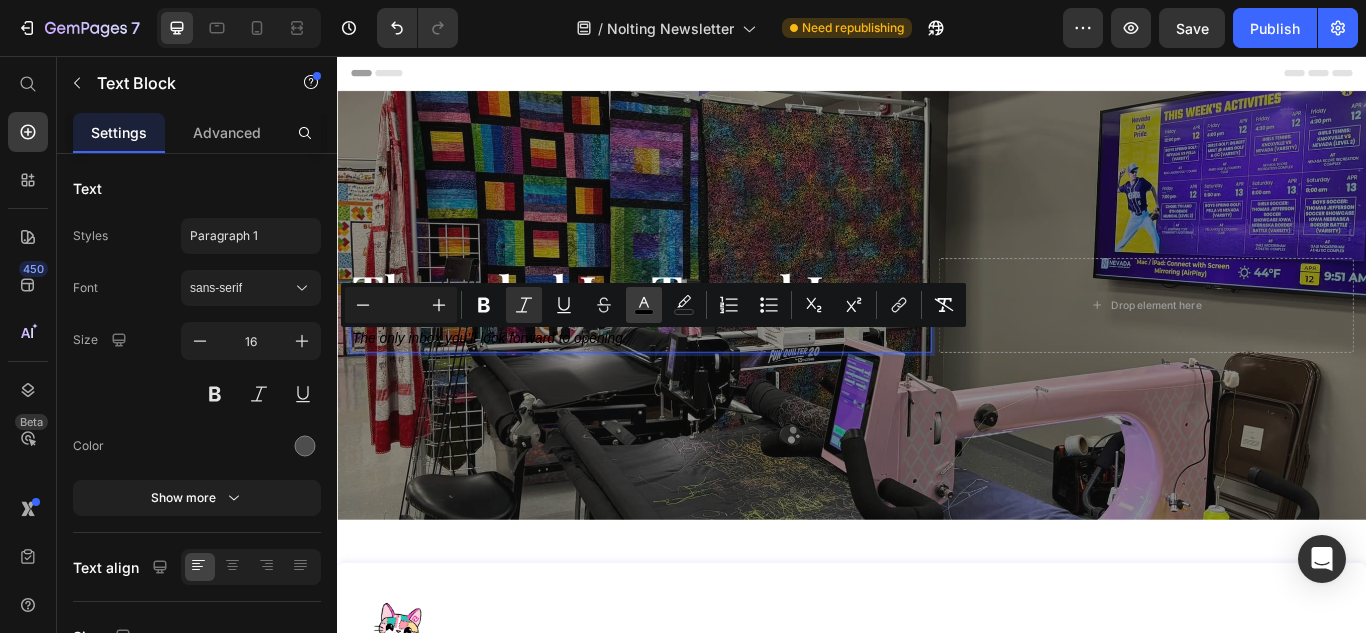 click 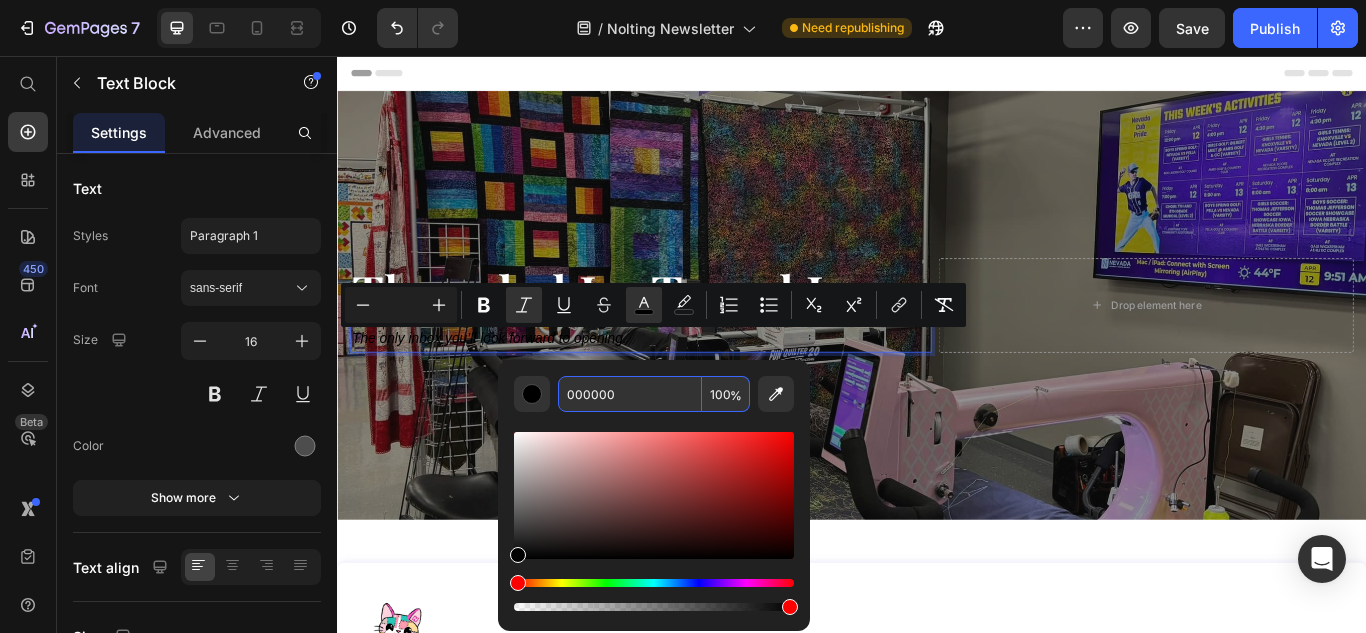click on "000000" at bounding box center [630, 394] 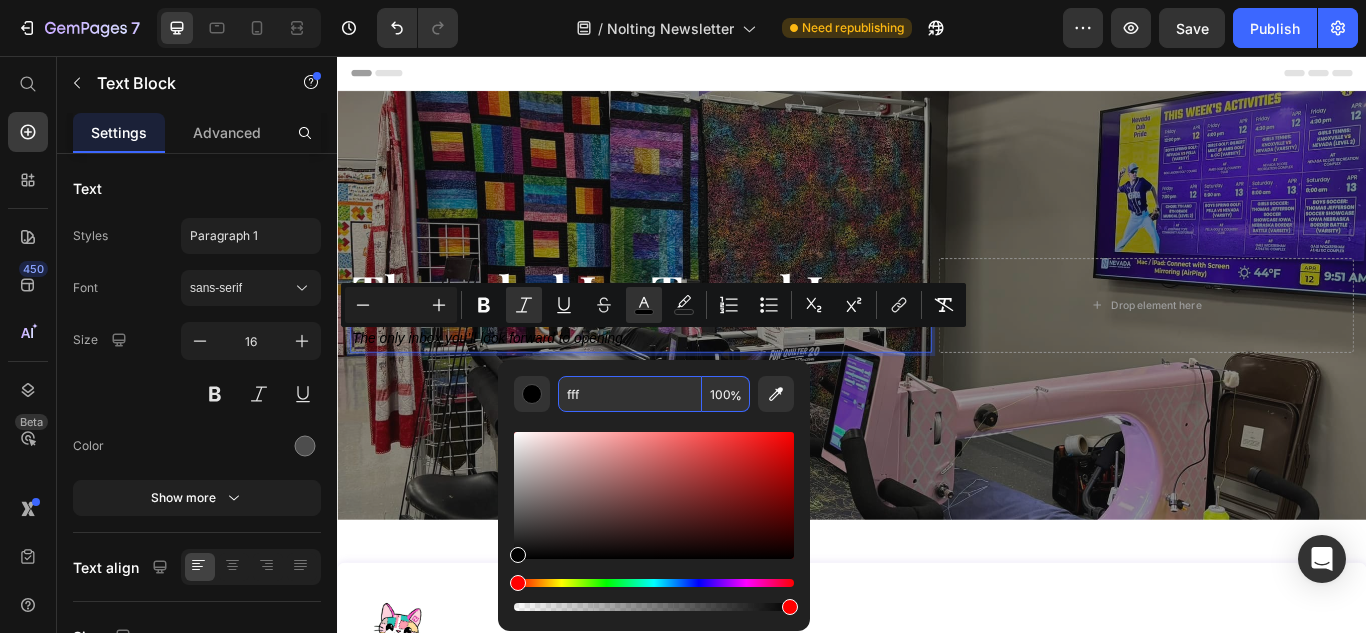 type on "FFFFFF" 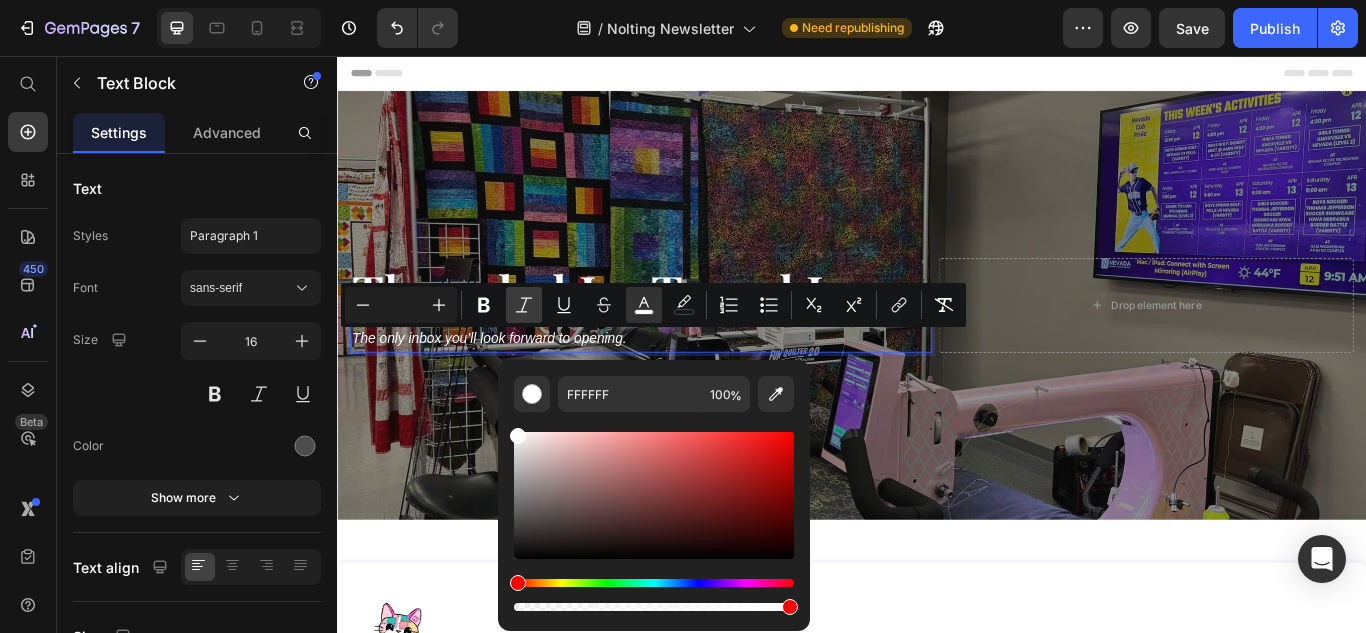 click 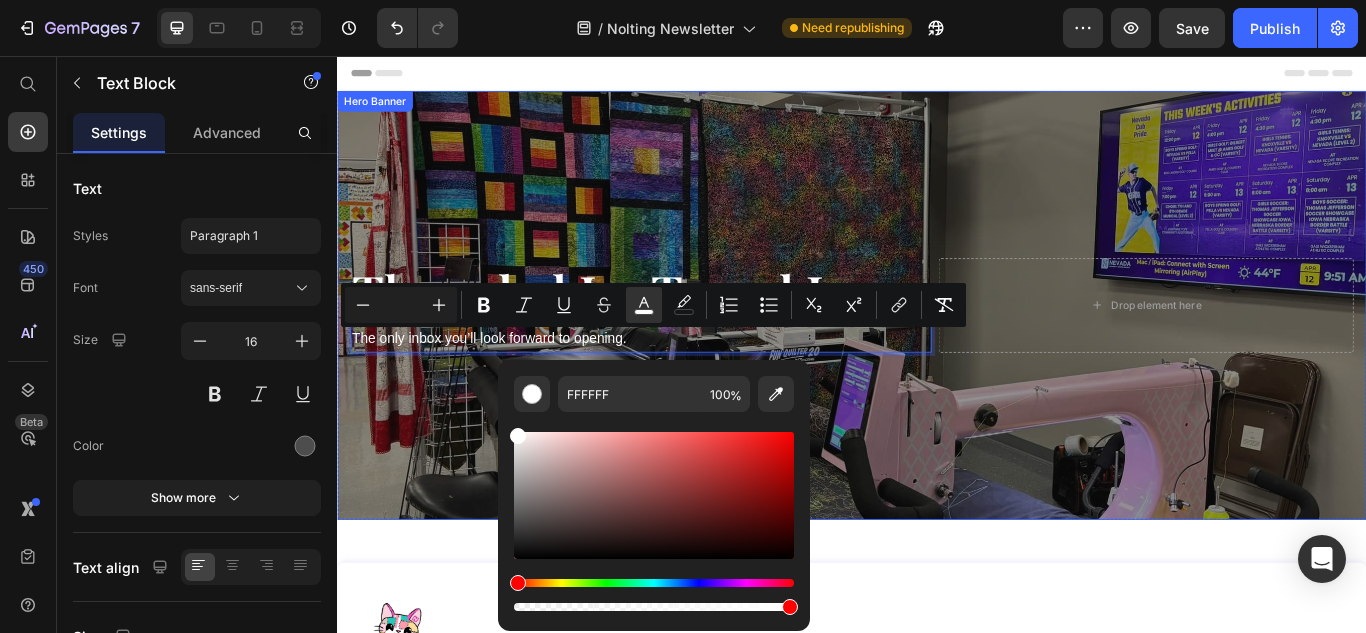 click at bounding box center (937, 347) 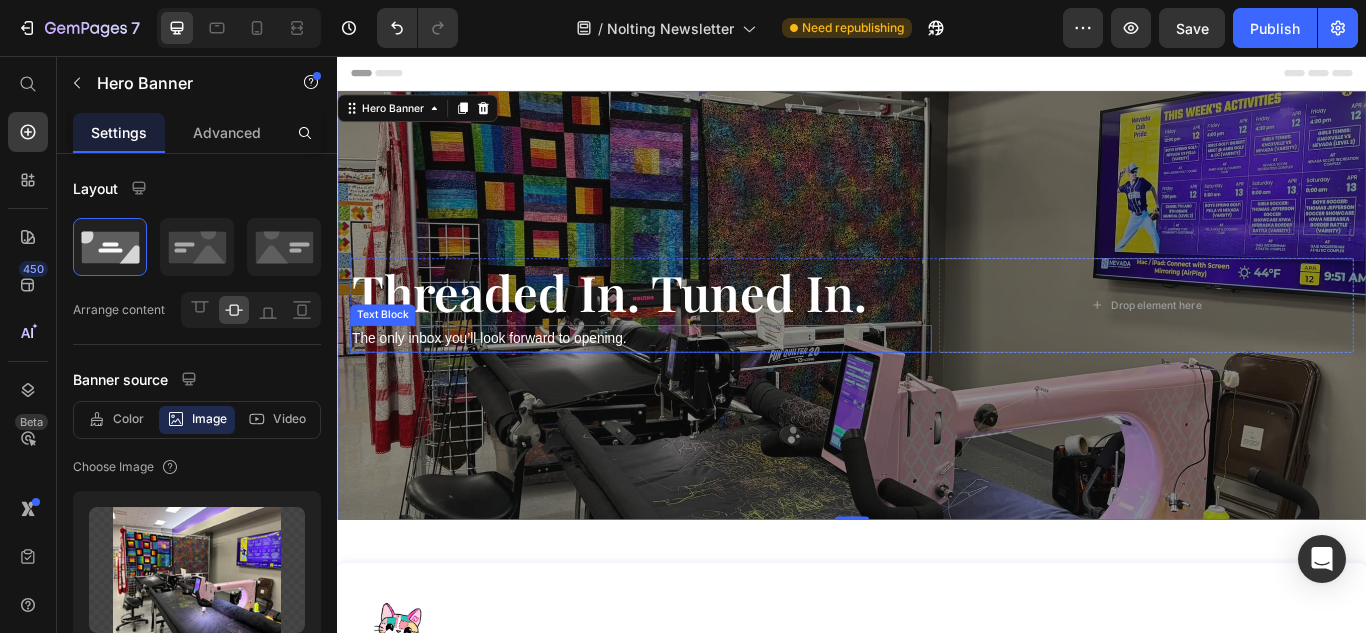 click on "The only inbox you’ll look forward to opening." at bounding box center (691, 386) 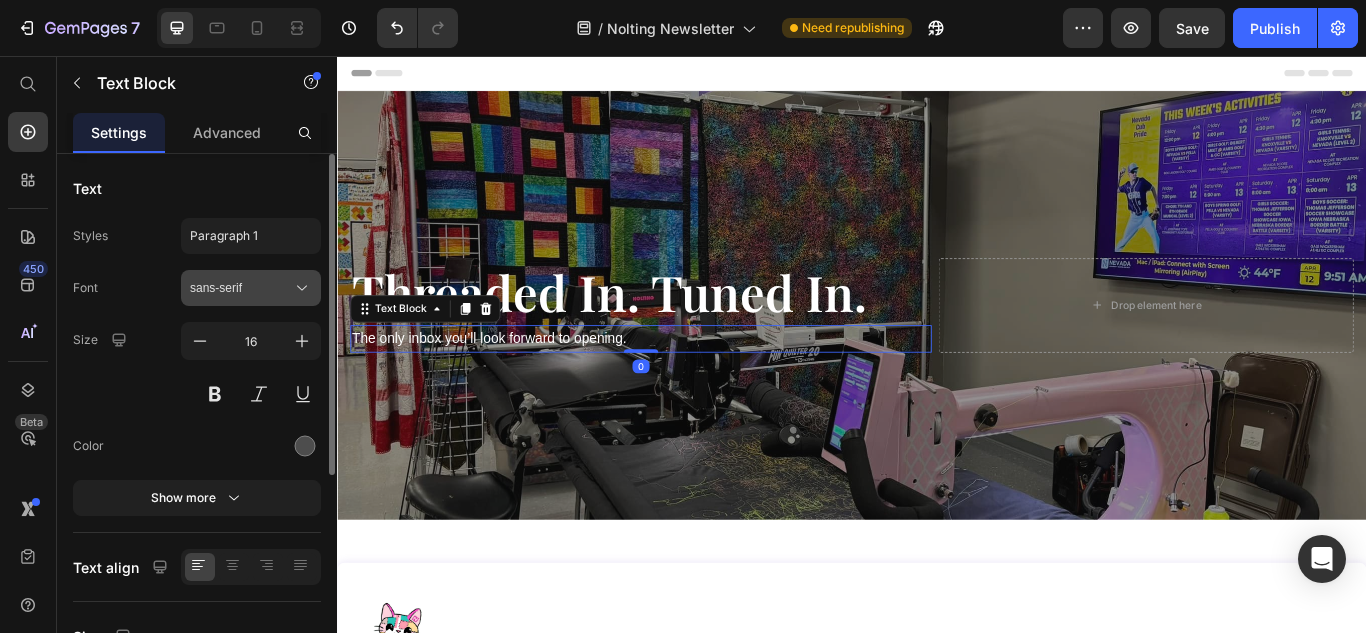 click on "sans-serif" at bounding box center (251, 288) 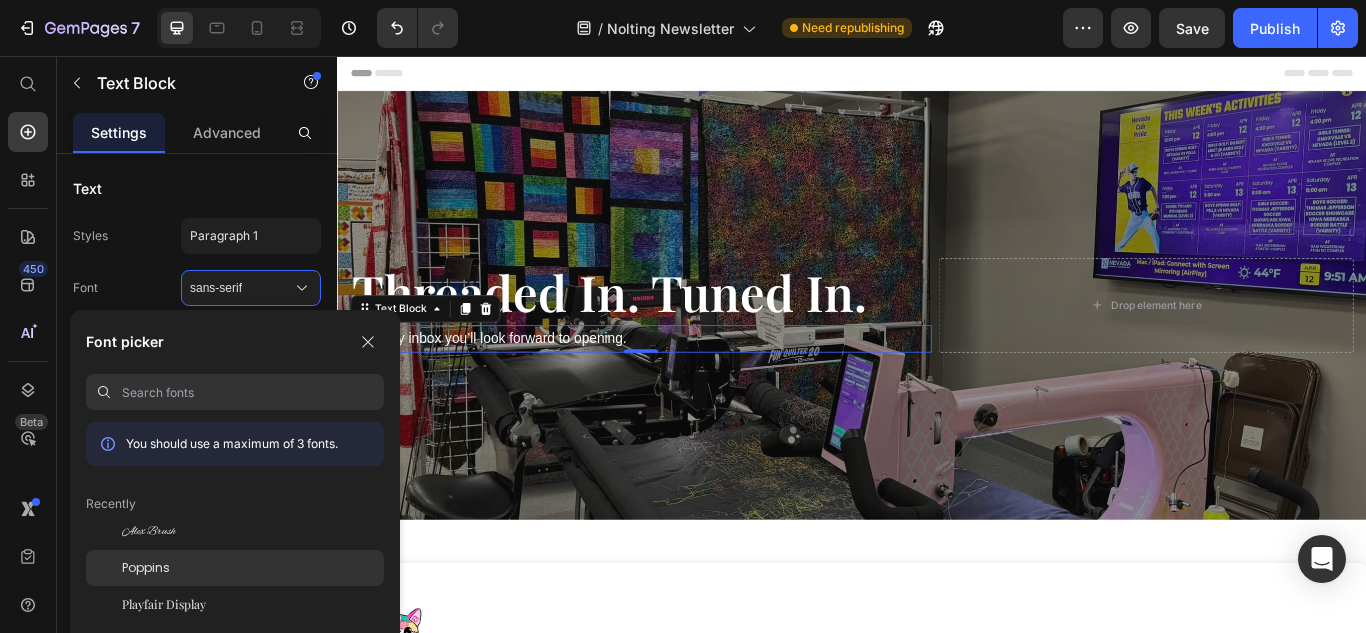 click on "Poppins" 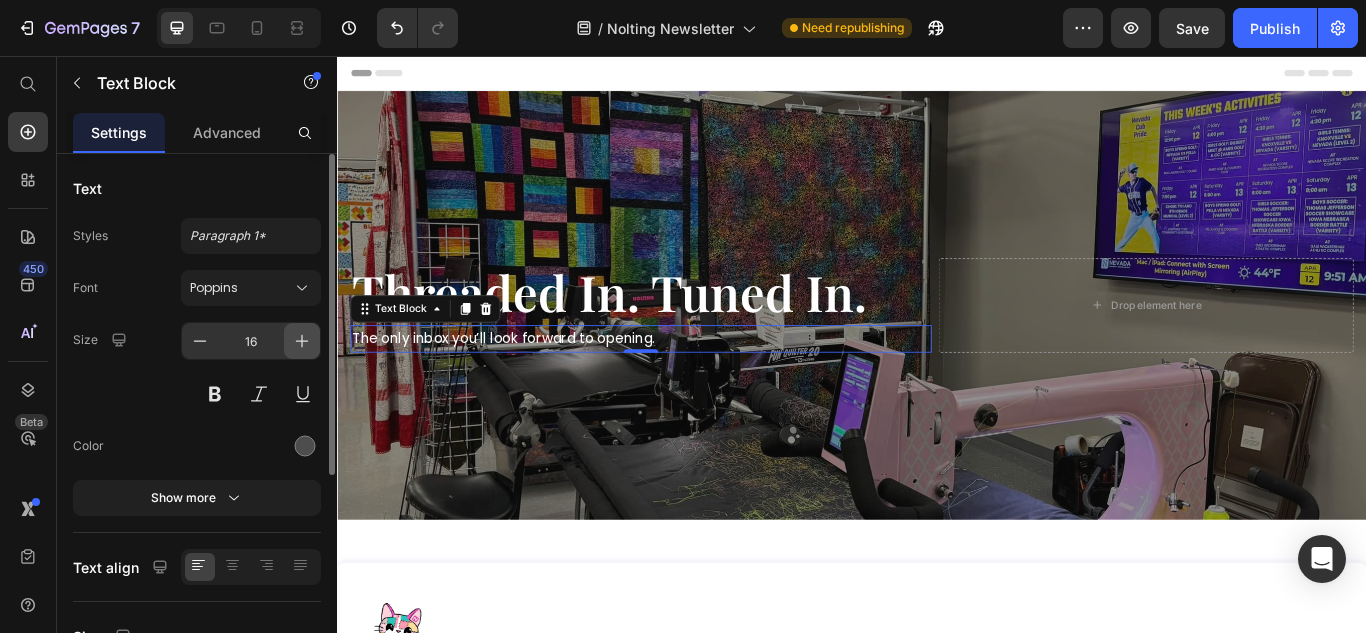 click 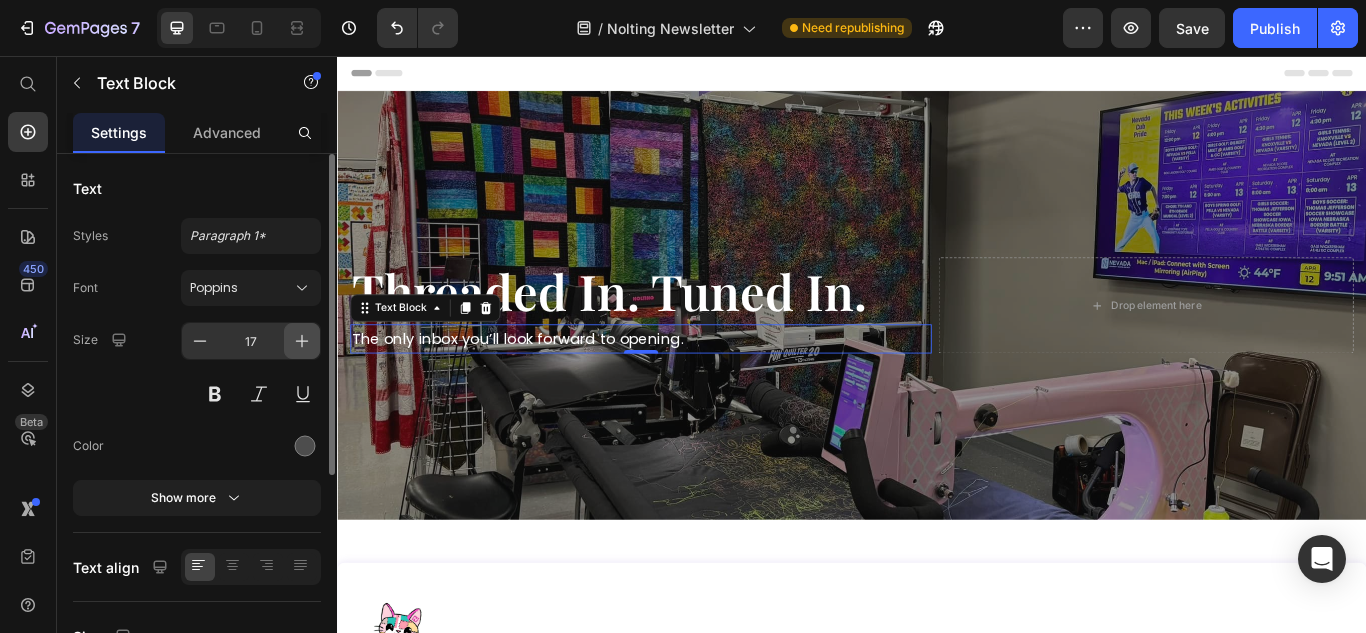 click 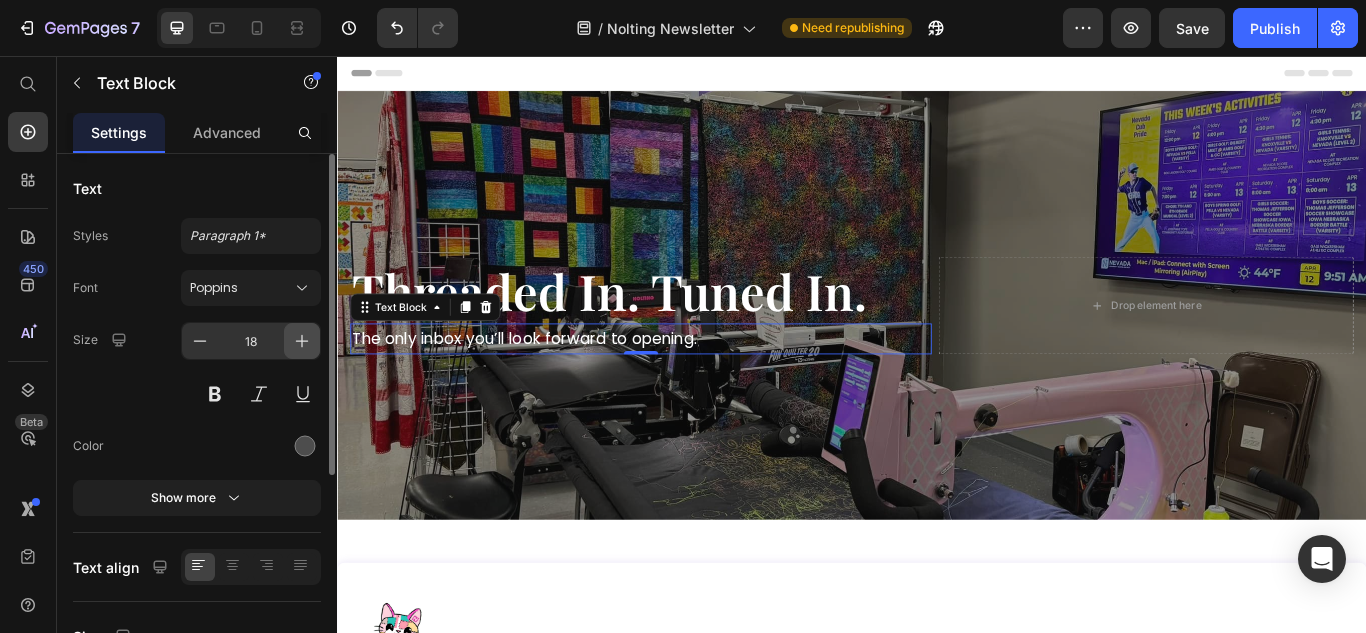 click 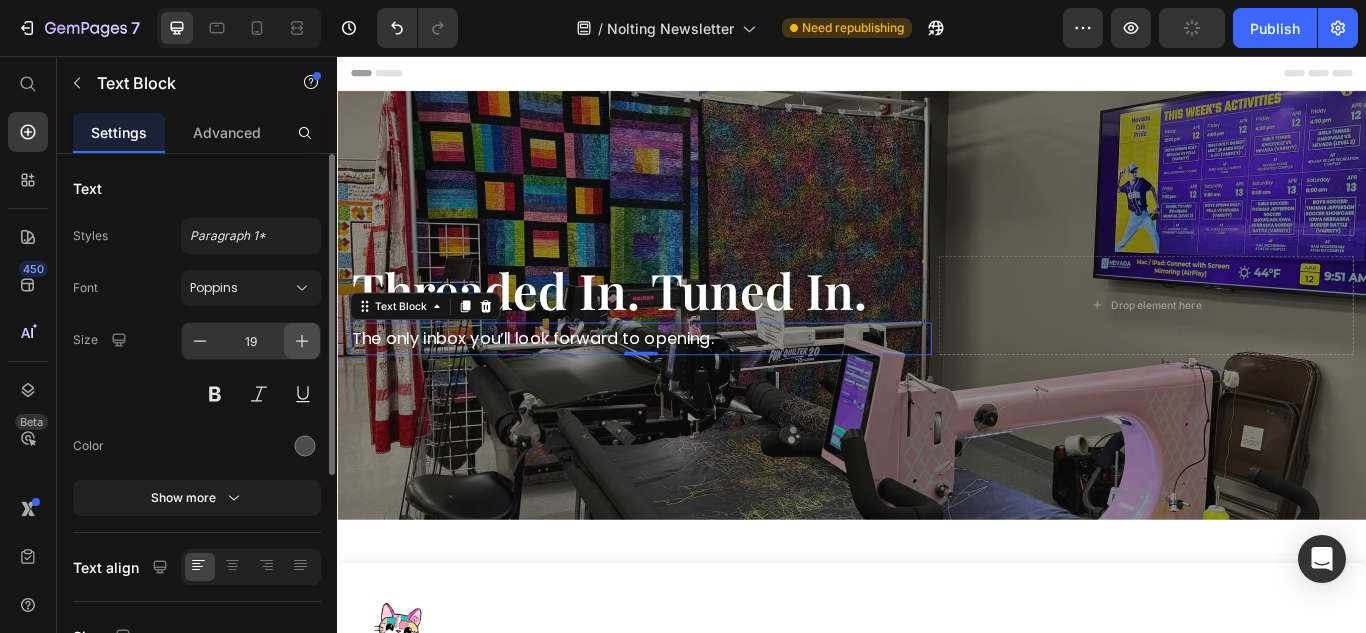 click 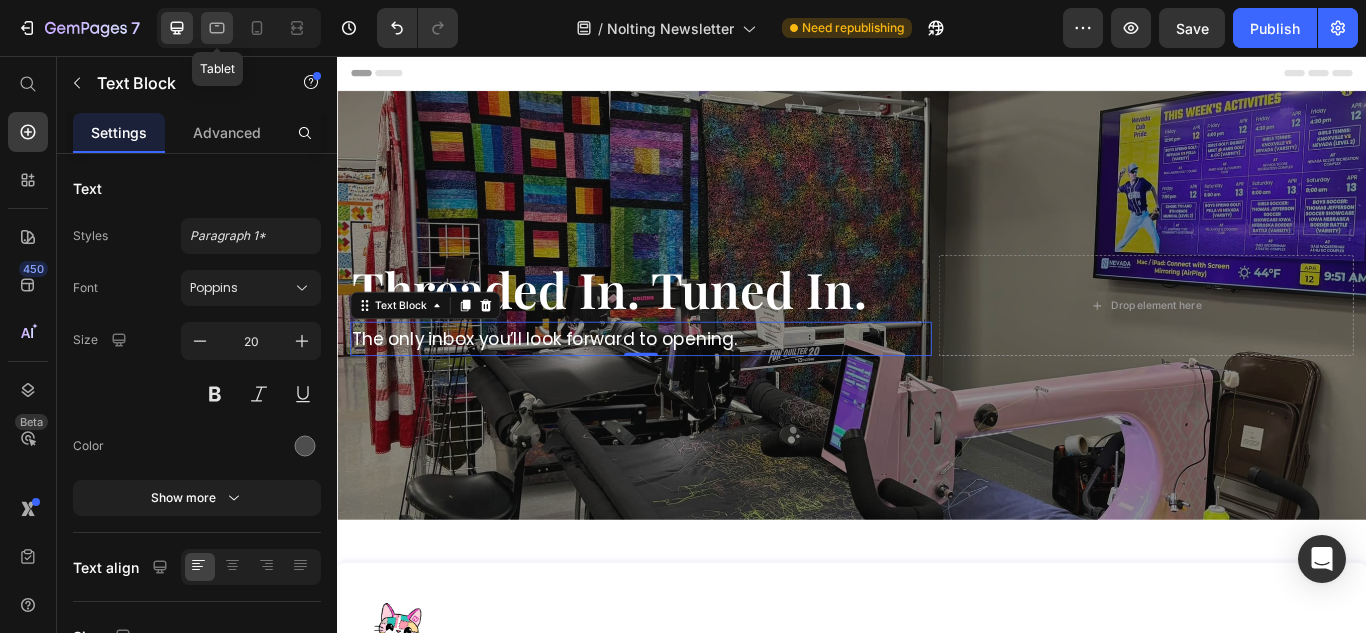 click 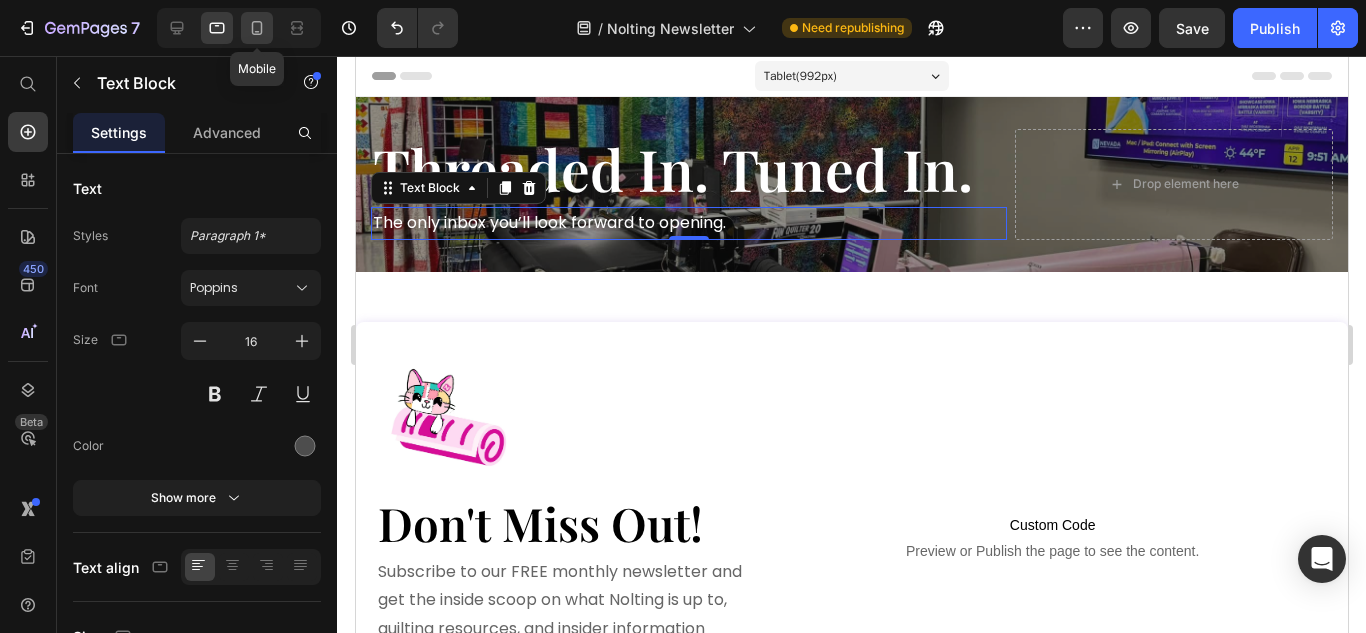 scroll, scrollTop: 81, scrollLeft: 0, axis: vertical 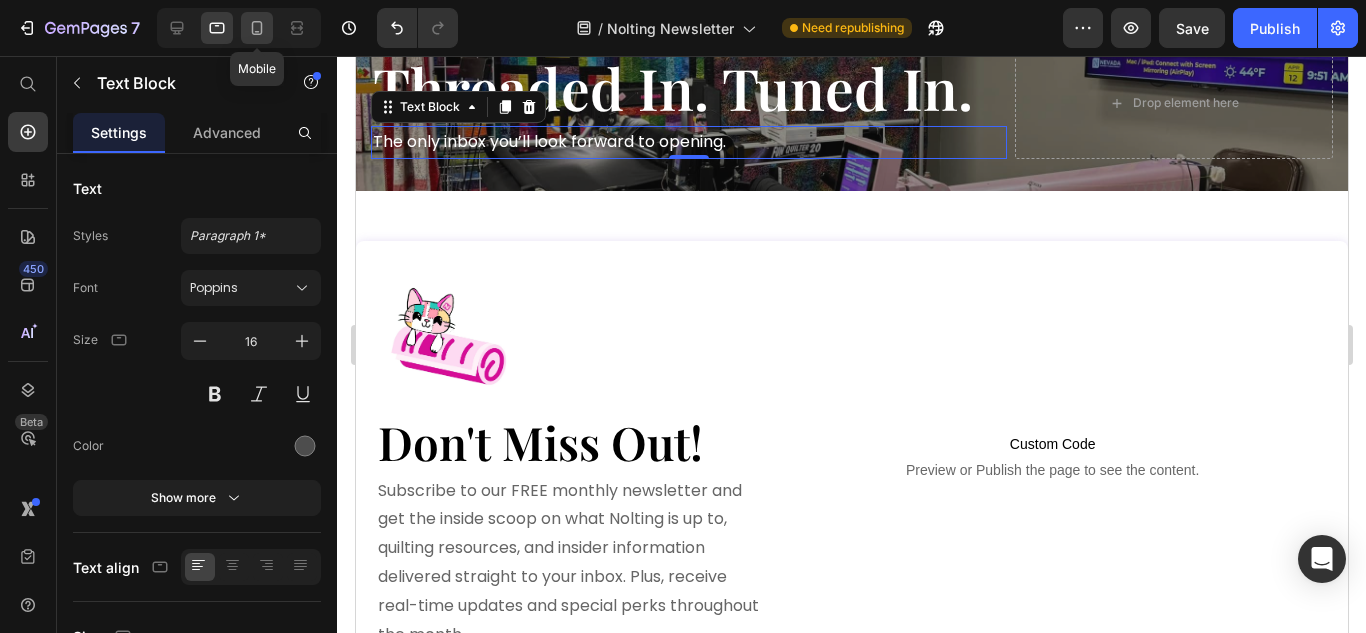 click 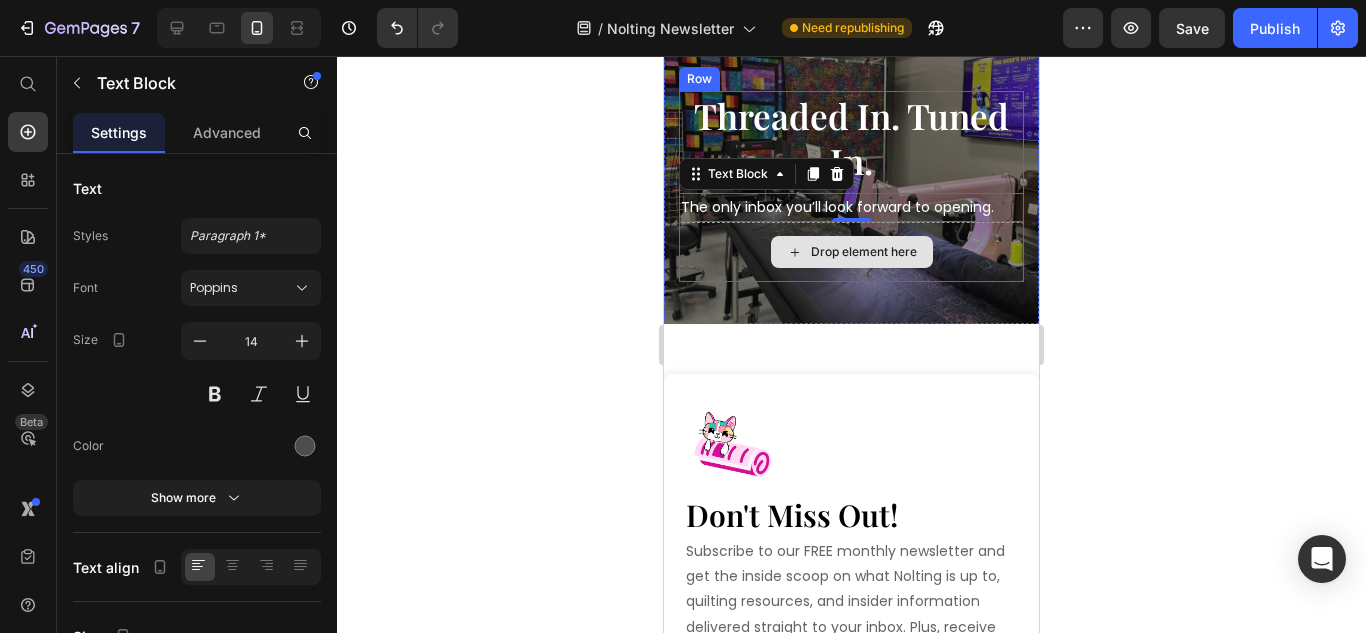 scroll, scrollTop: 90, scrollLeft: 0, axis: vertical 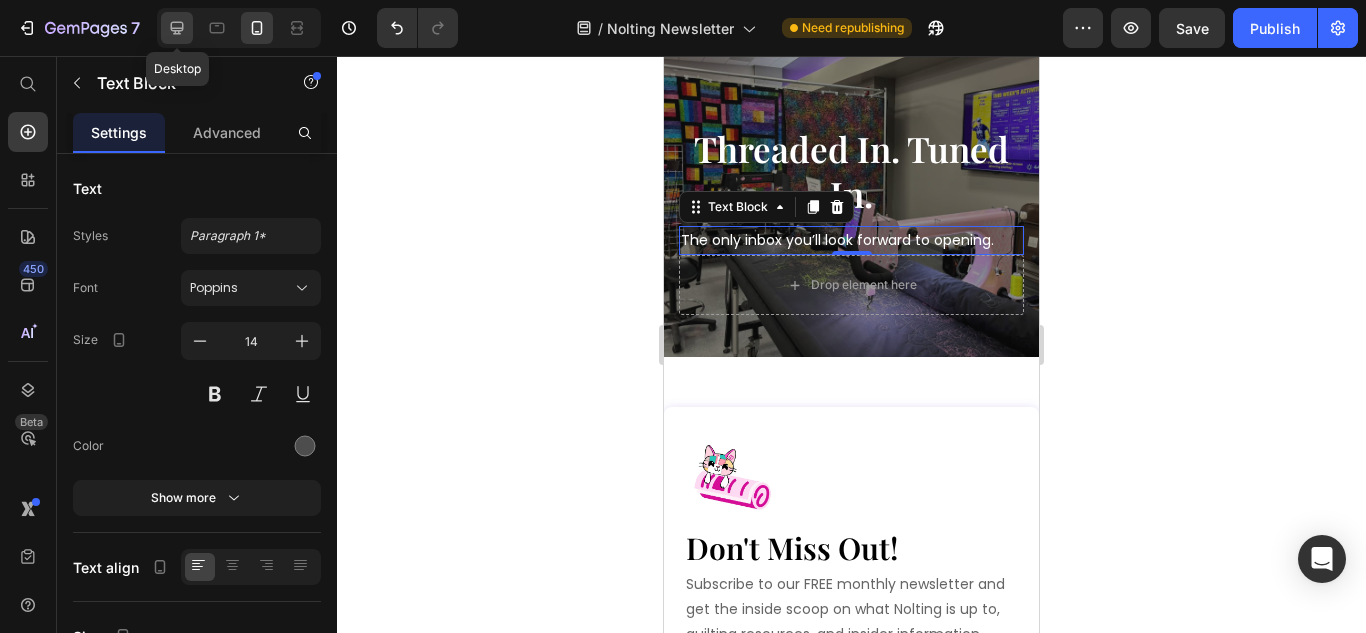 click 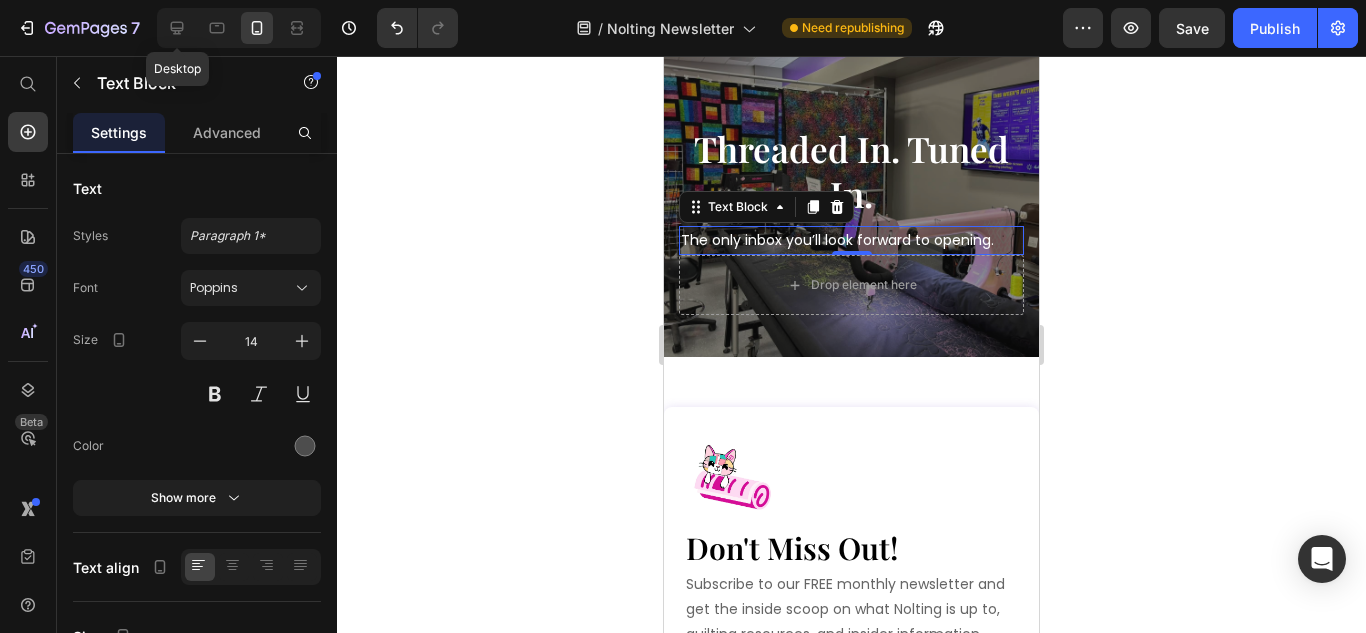 type on "20" 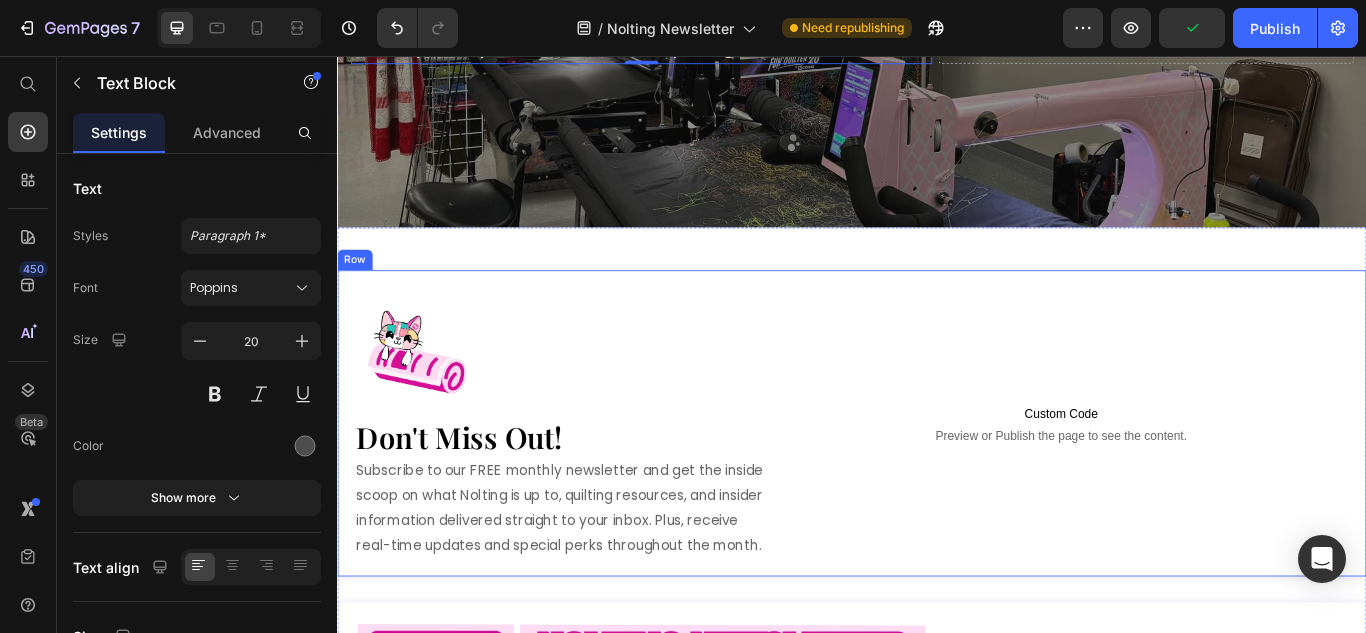 scroll, scrollTop: 540, scrollLeft: 0, axis: vertical 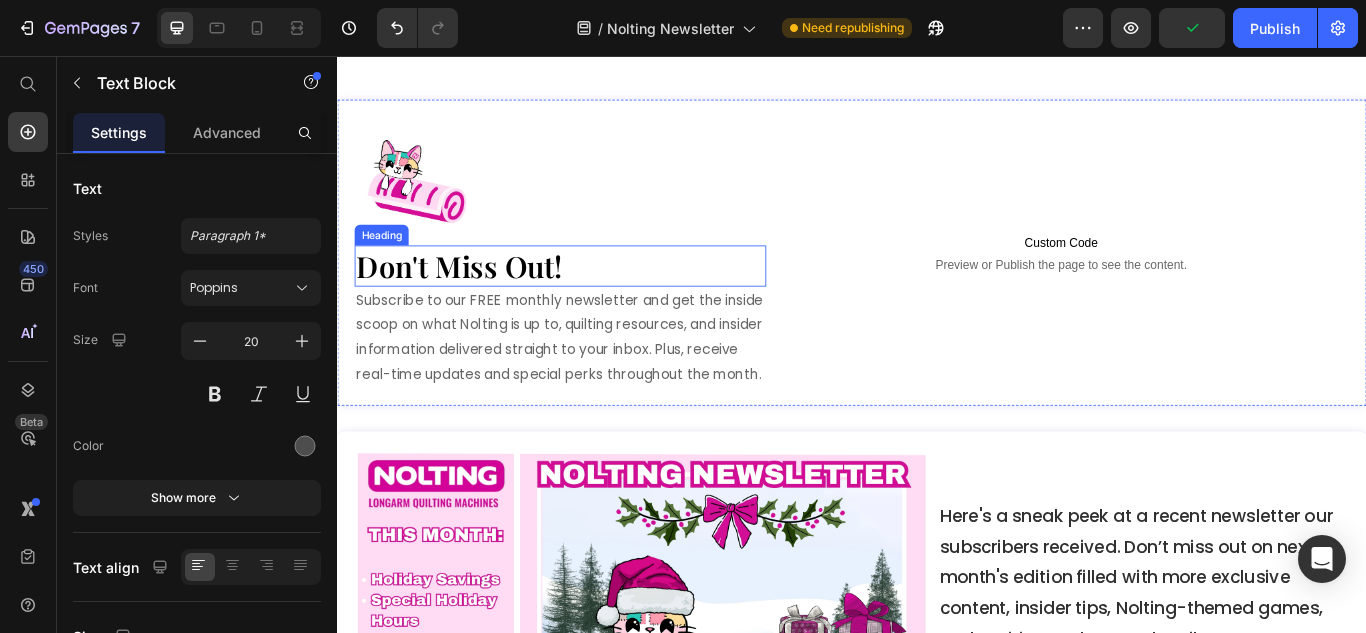 click on "Don't miss out!" at bounding box center (597, 301) 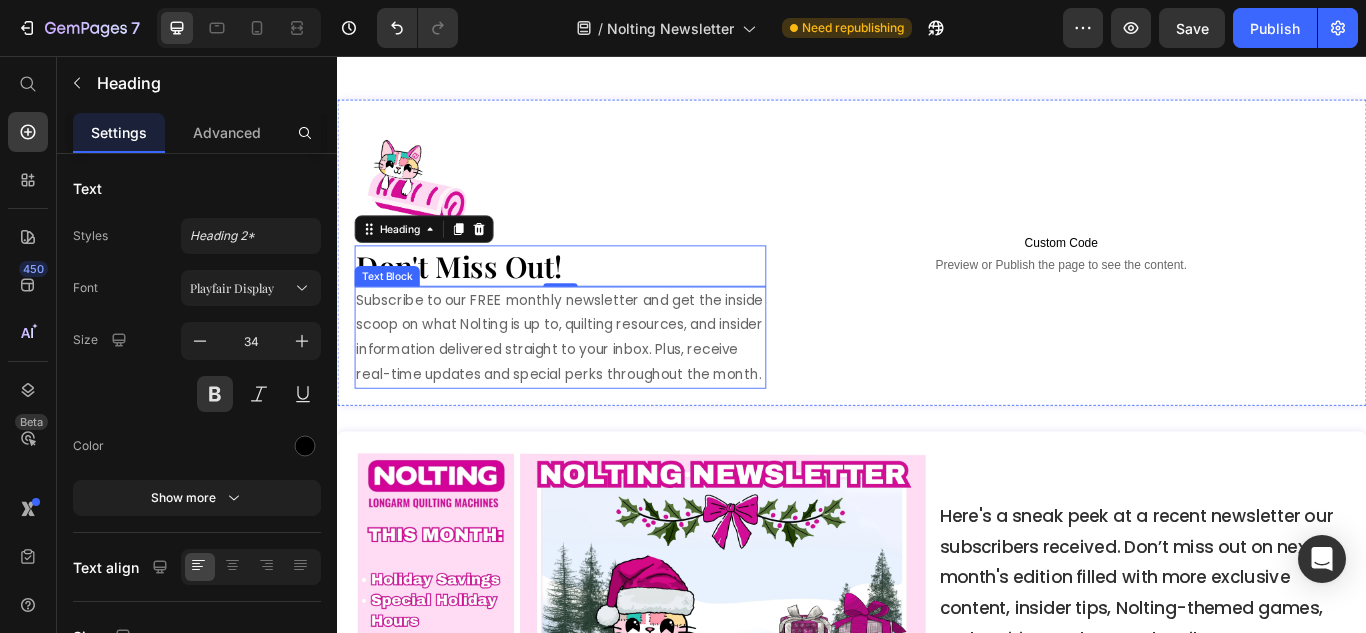 click on "Subscribe to our FREE monthly newsletter and get the inside scoop on what Nolting is up to, quilting resources, and insider information delivered straight to your inbox. Plus, receive real-time updates and special perks throughout the month." at bounding box center [597, 384] 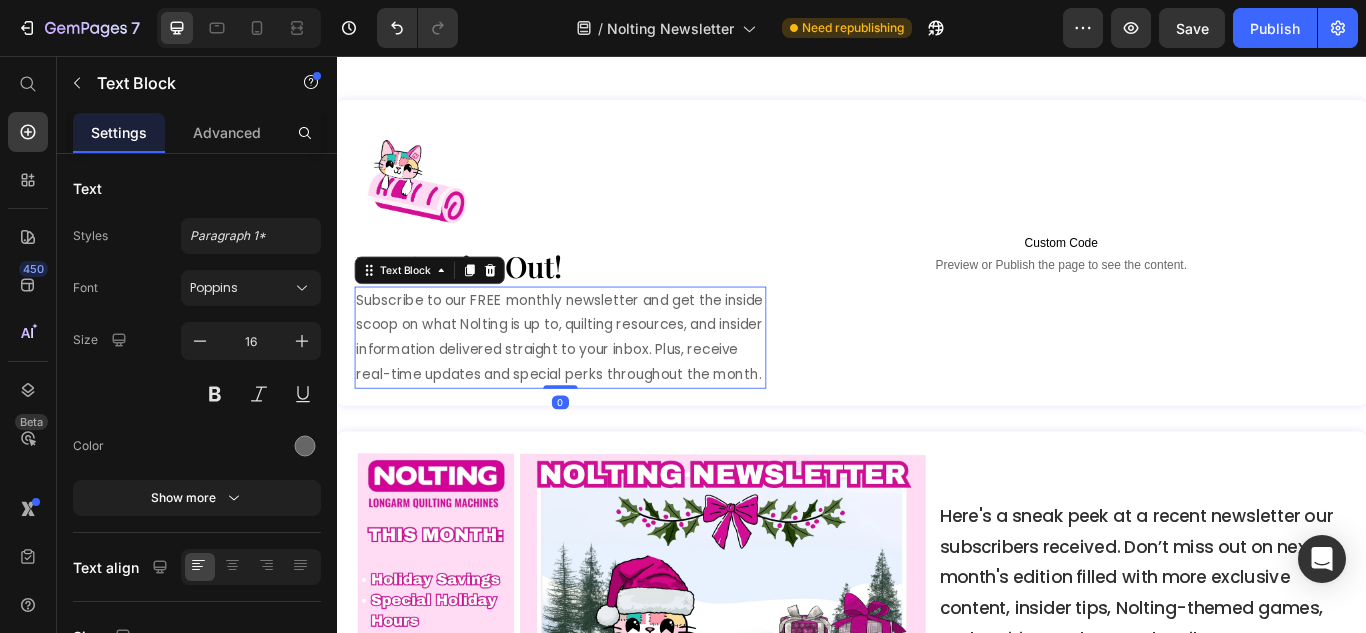 click on "Subscribe to our FREE monthly newsletter and get the inside scoop on what Nolting is up to, quilting resources, and insider information delivered straight to your inbox. Plus, receive real-time updates and special perks throughout the month." at bounding box center (597, 384) 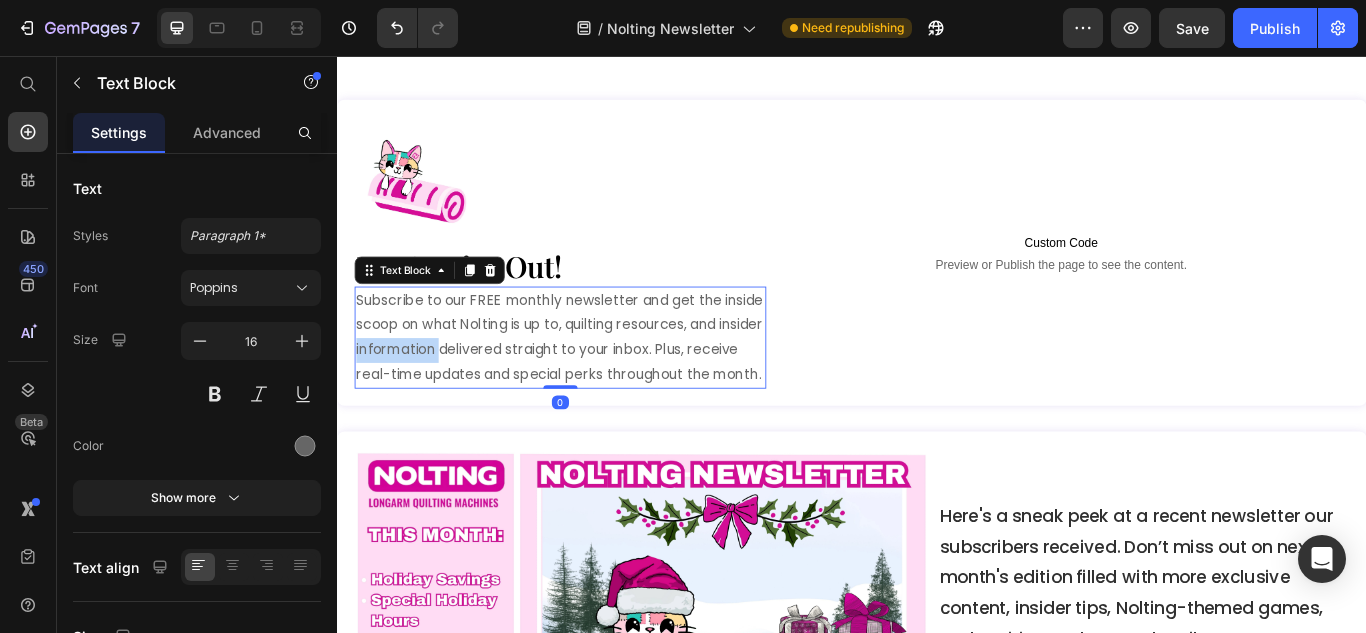 click on "Subscribe to our FREE monthly newsletter and get the inside scoop on what Nolting is up to, quilting resources, and insider information delivered straight to your inbox. Plus, receive real-time updates and special perks throughout the month." at bounding box center [597, 384] 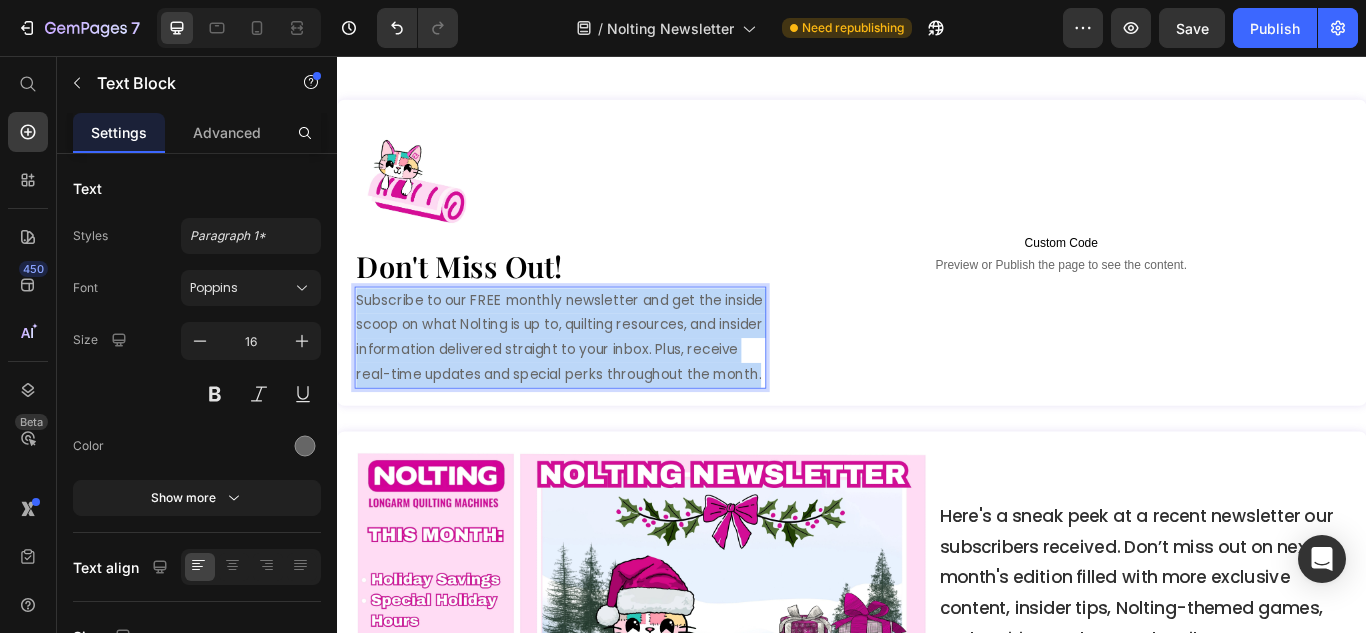 click on "Subscribe to our FREE monthly newsletter and get the inside scoop on what Nolting is up to, quilting resources, and insider information delivered straight to your inbox. Plus, receive real-time updates and special perks throughout the month." at bounding box center (597, 384) 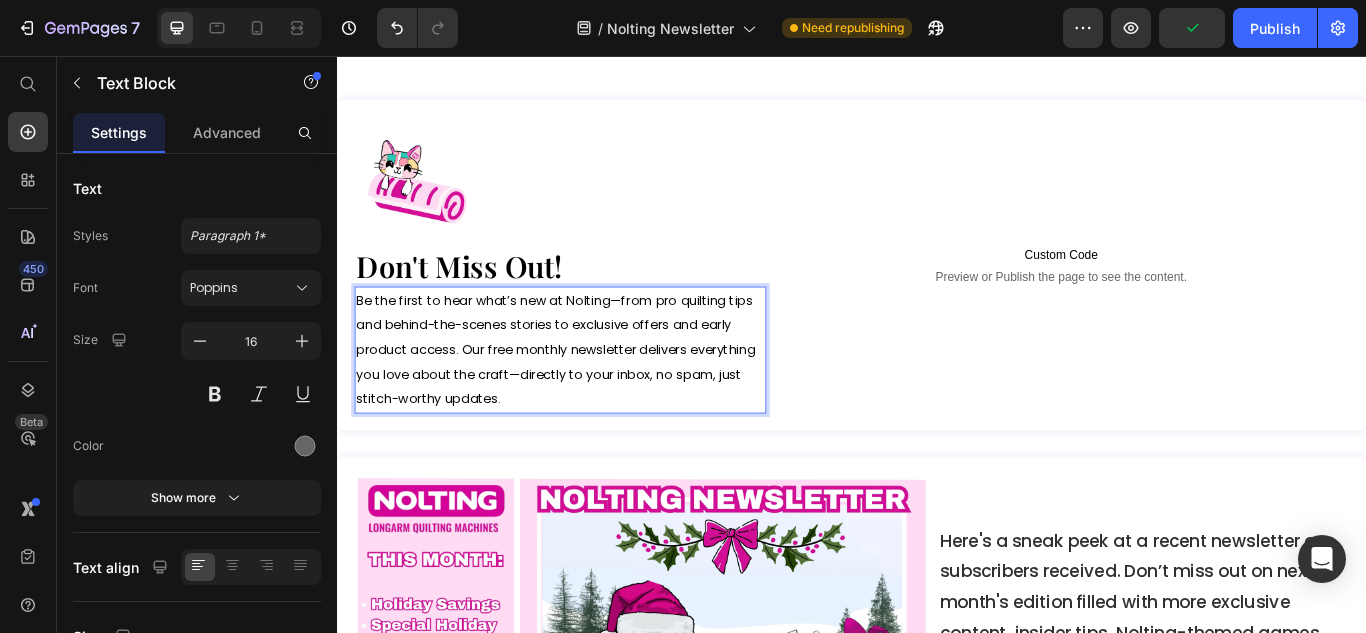 click on "Be the first to hear what’s new at Nolting—from pro quilting tips and behind-the-scenes stories to exclusive offers and early product access. Our free monthly newsletter delivers everything you love about the craft—directly to your inbox, no spam, just stitch-worthy updates." at bounding box center (597, 399) 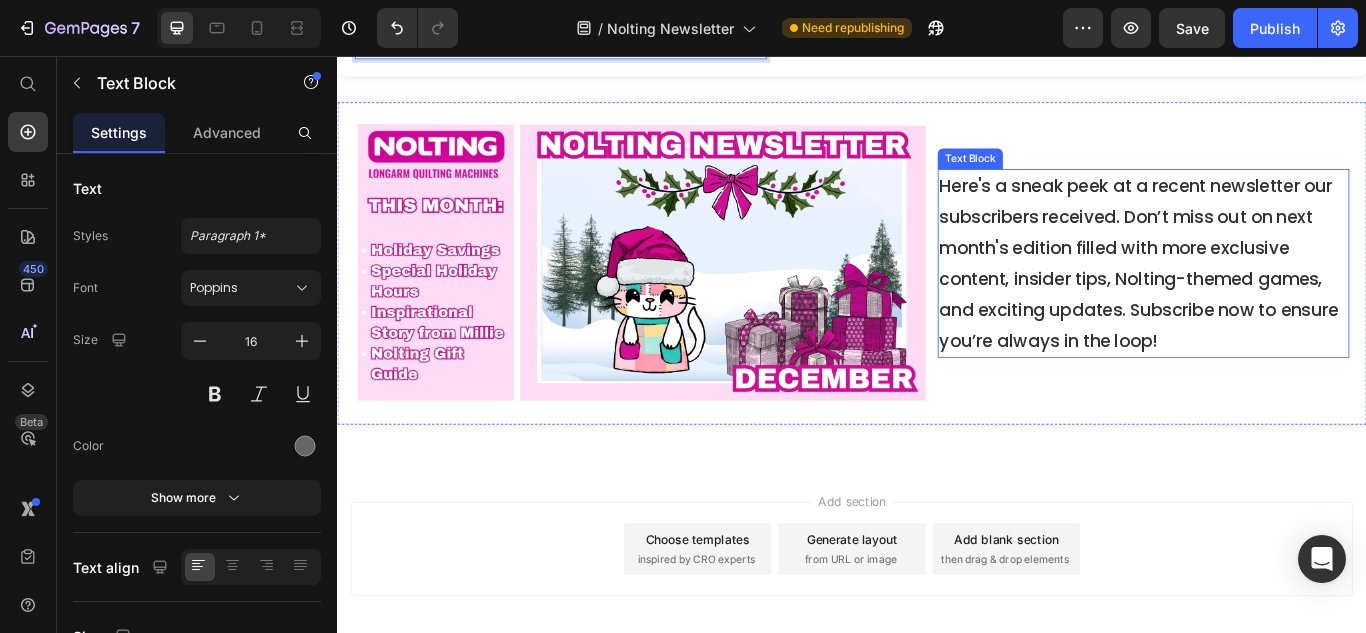 scroll, scrollTop: 940, scrollLeft: 0, axis: vertical 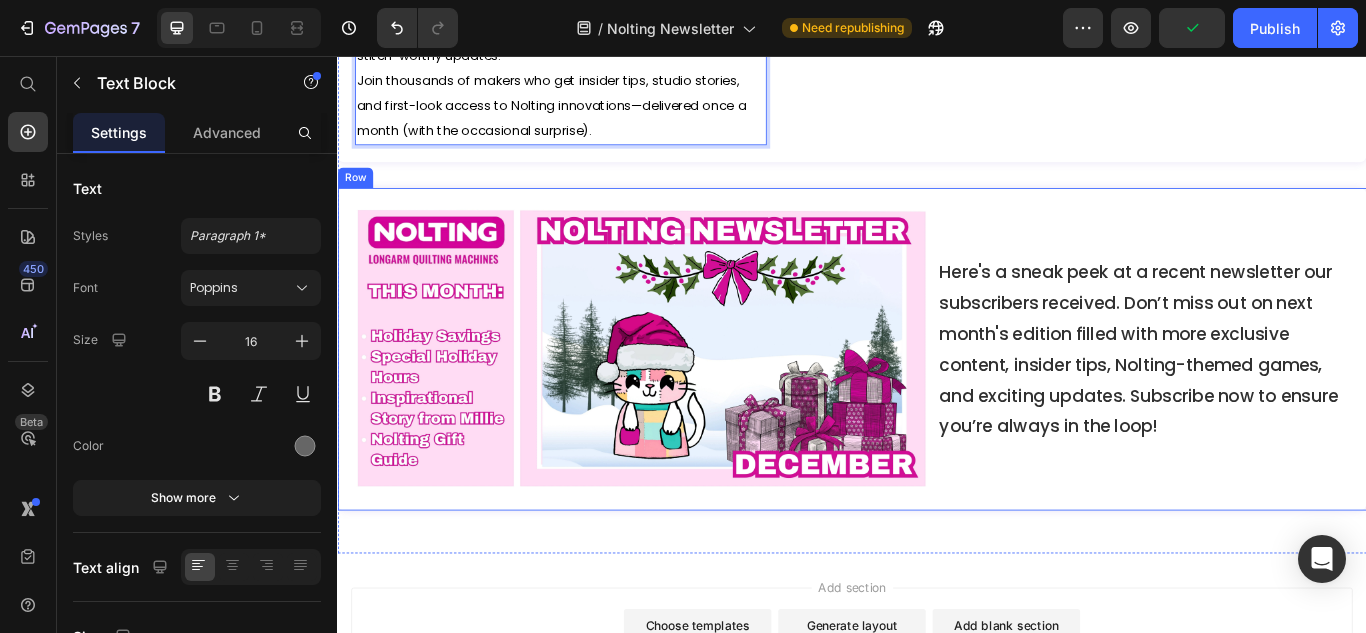 click on "Image Here's a sneak peek at a recent newsletter our subscribers received. Don’t miss out on next month's edition filled with more exclusive content, insider tips, Nolting-themed games, and exciting updates. Subscribe now to ensure you’re always in the loop! Text Block Row" at bounding box center (937, 398) 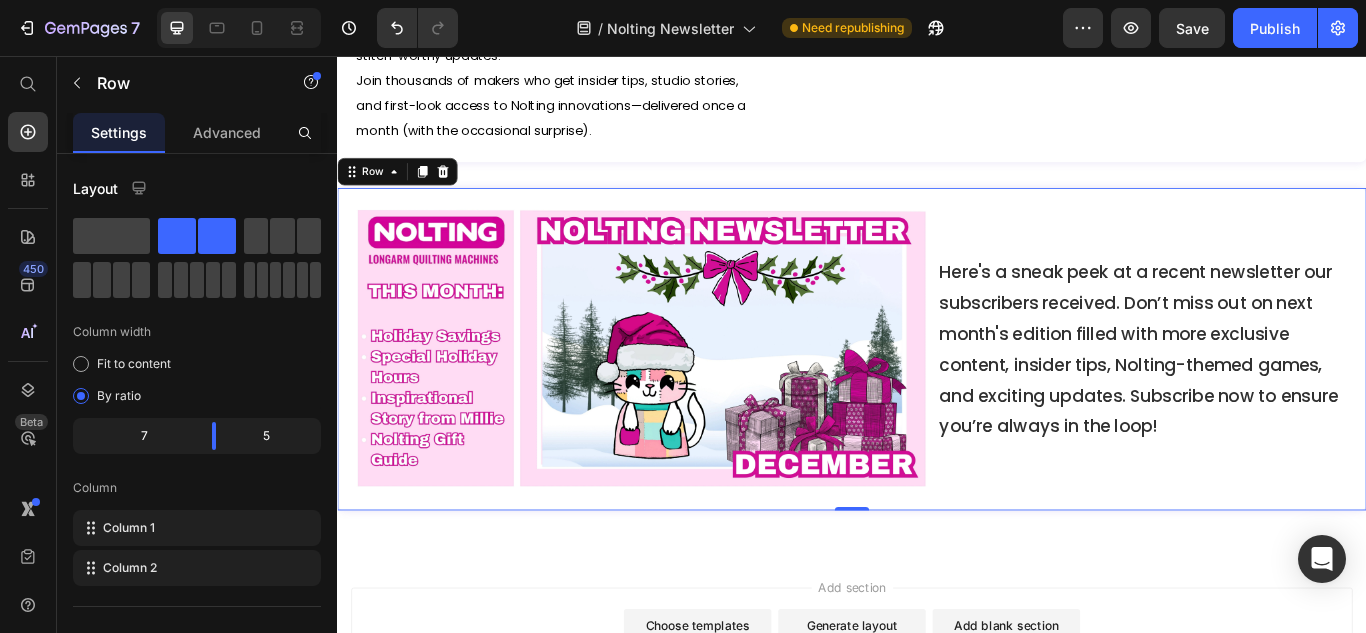 click at bounding box center [460, 191] 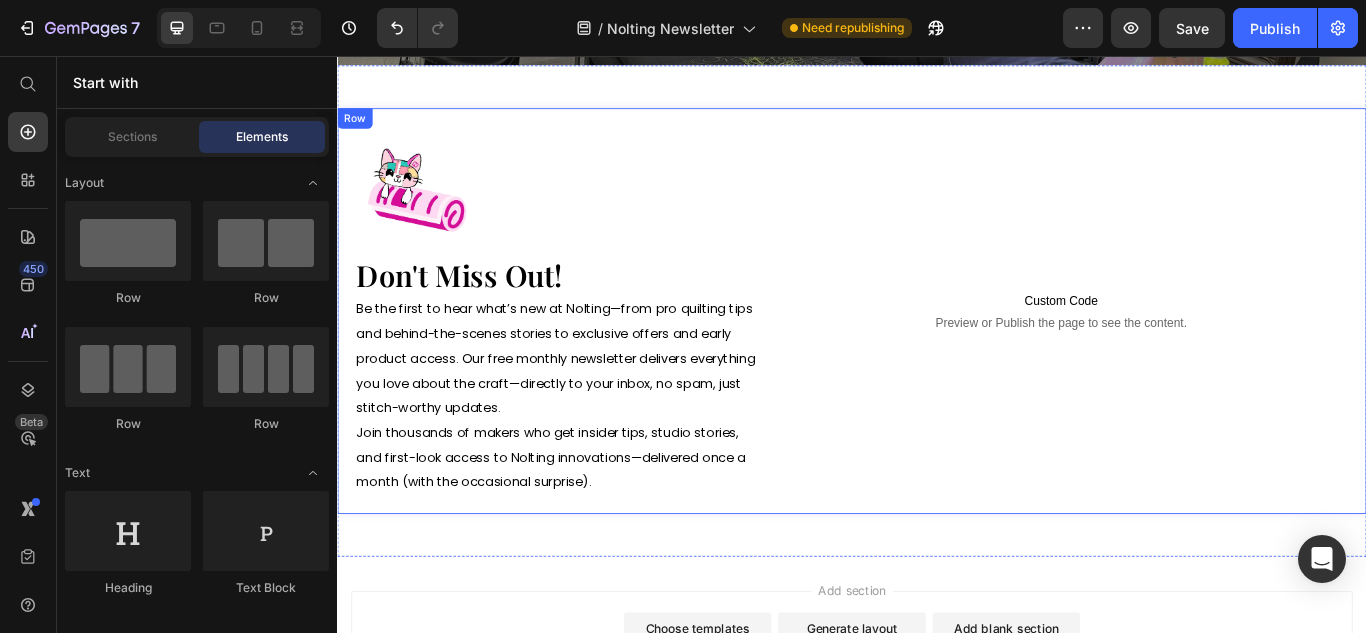 scroll, scrollTop: 529, scrollLeft: 0, axis: vertical 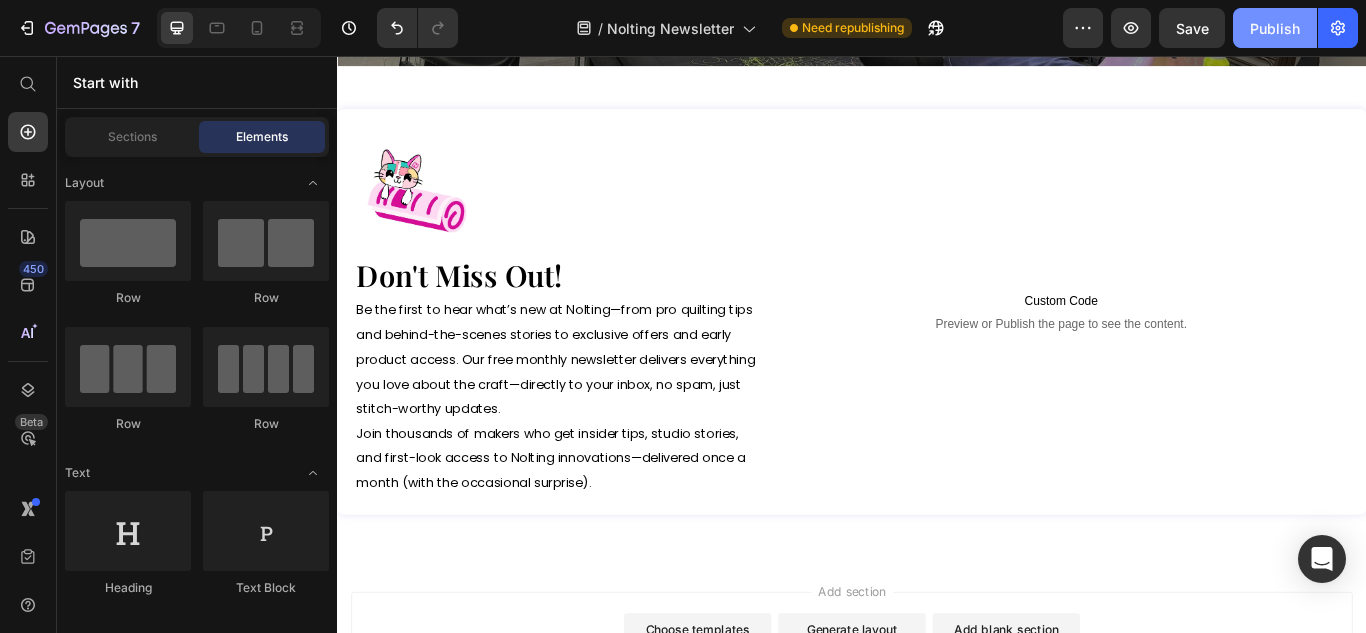 click on "Publish" at bounding box center [1275, 28] 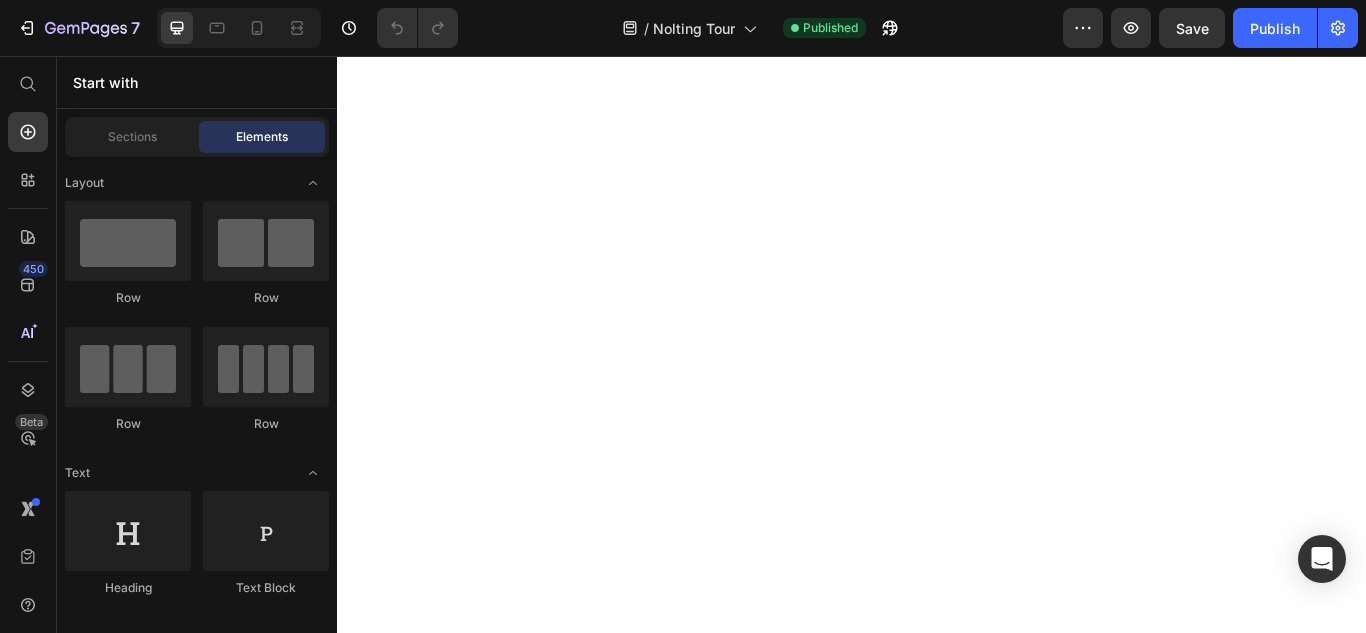 scroll, scrollTop: 0, scrollLeft: 0, axis: both 